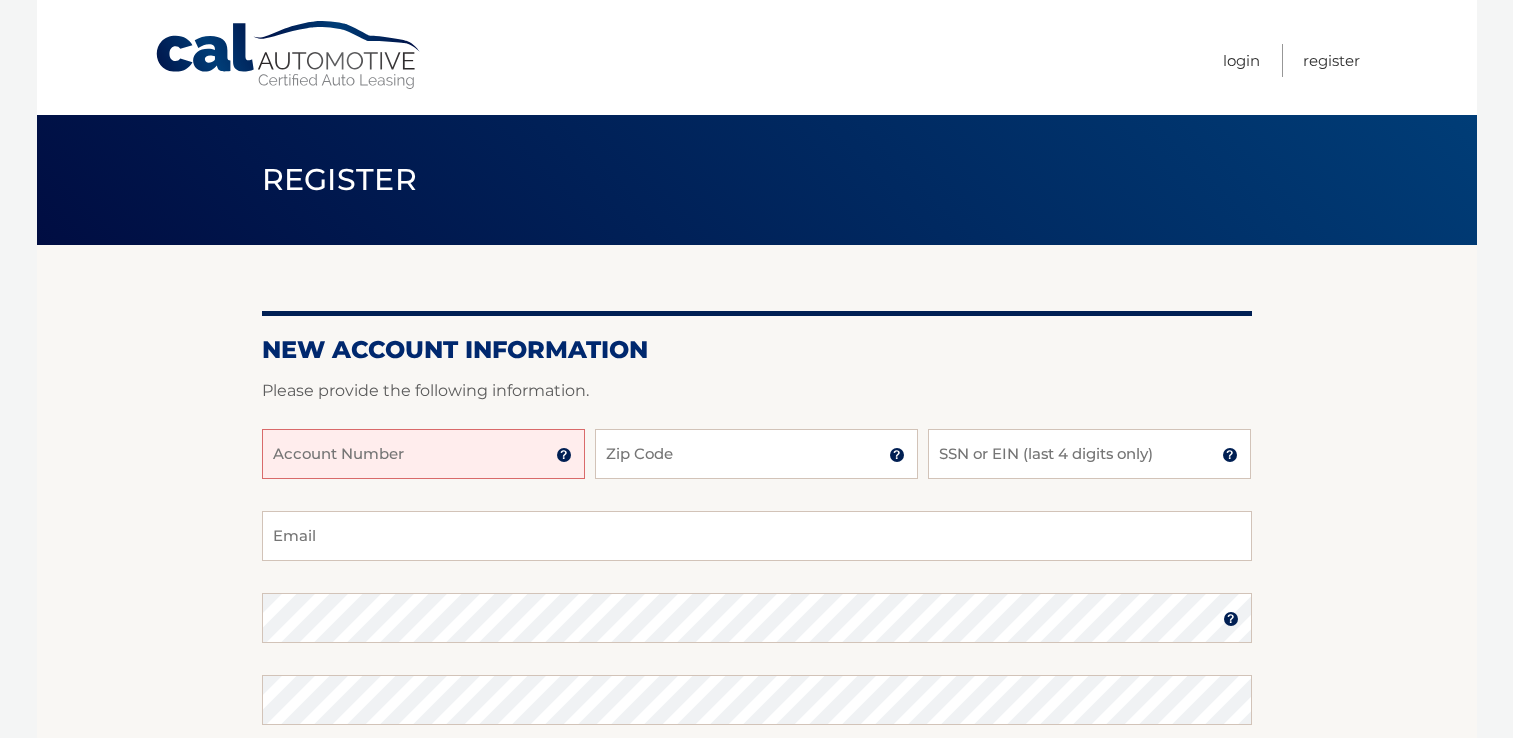 scroll, scrollTop: 0, scrollLeft: 0, axis: both 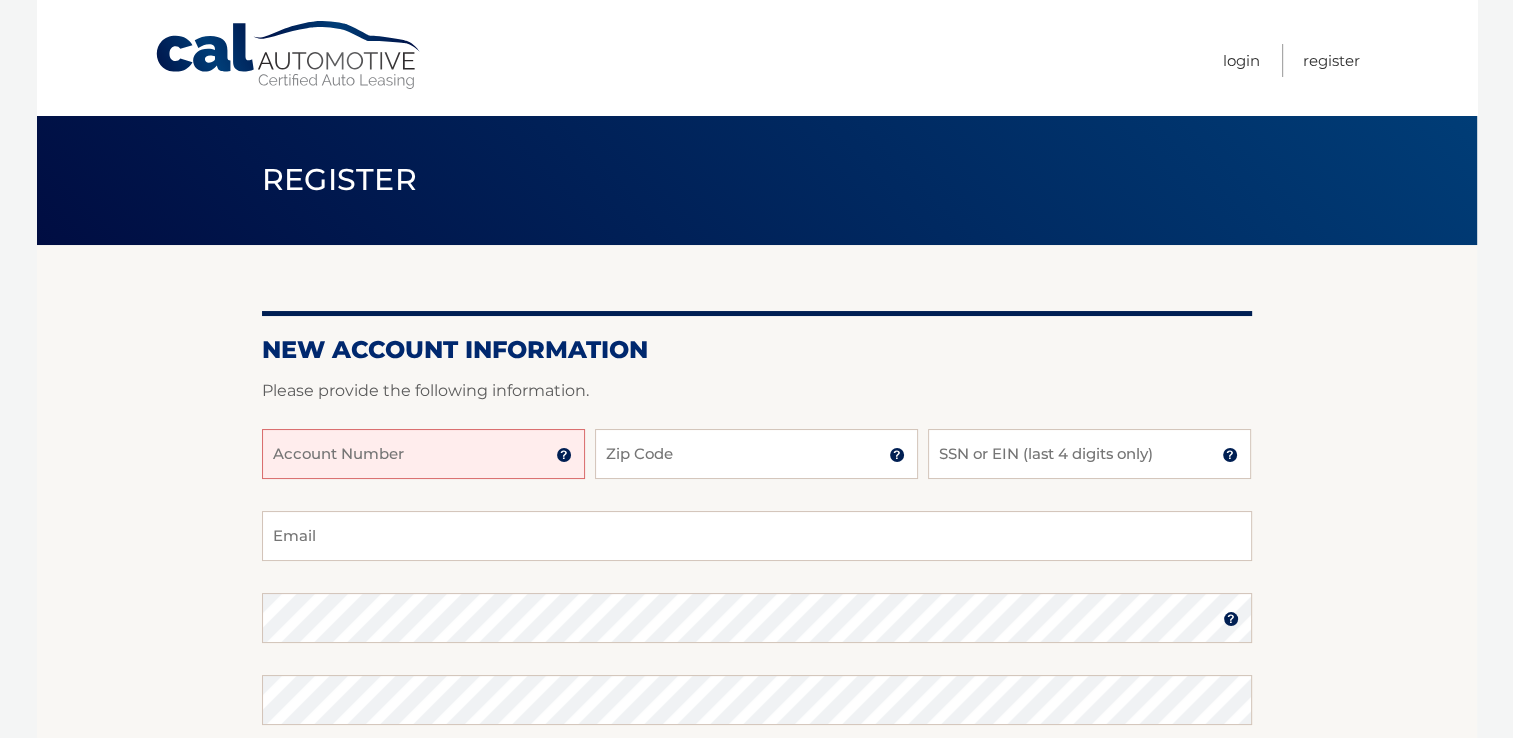 click on "Account Number" at bounding box center (423, 454) 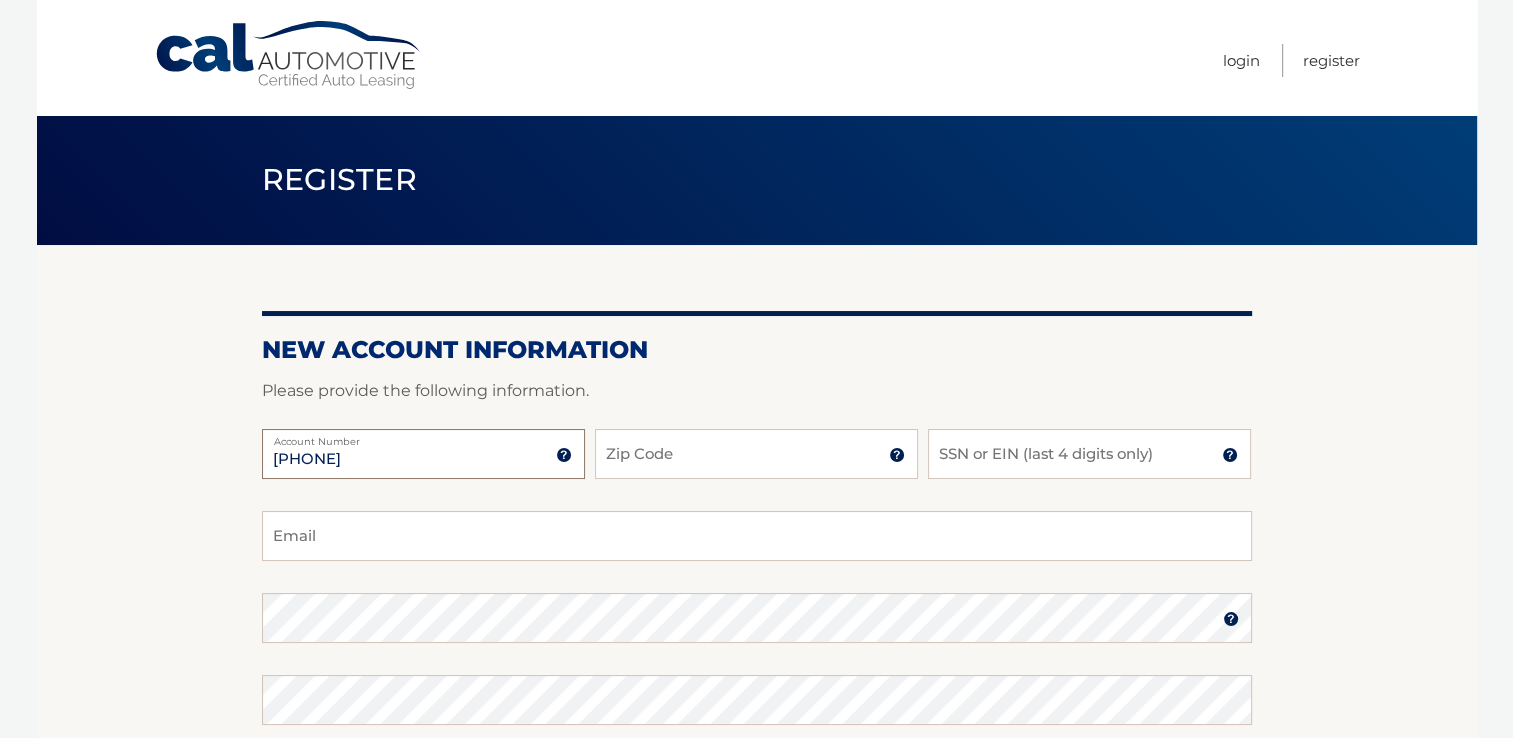 type on "44455965156" 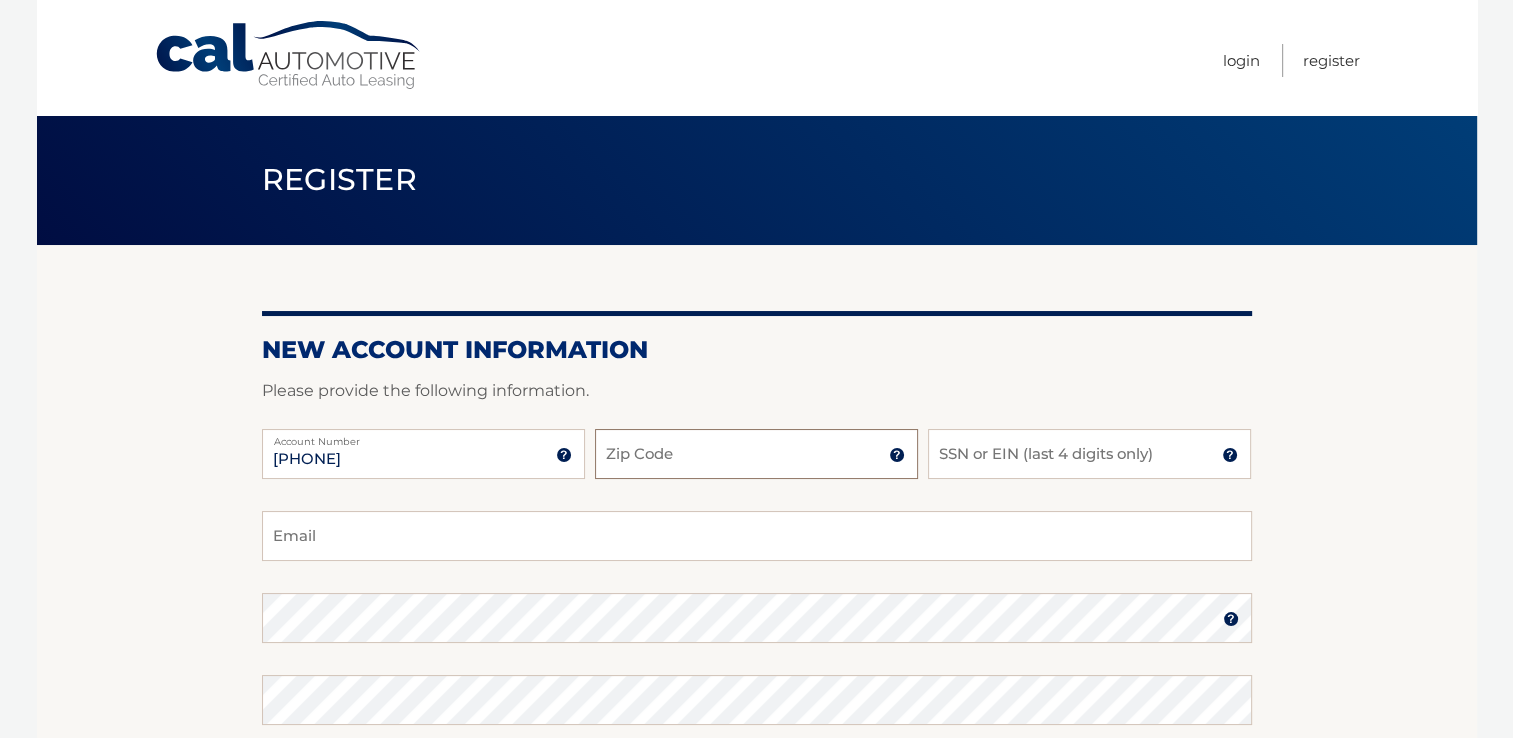 click on "Zip Code" at bounding box center (756, 454) 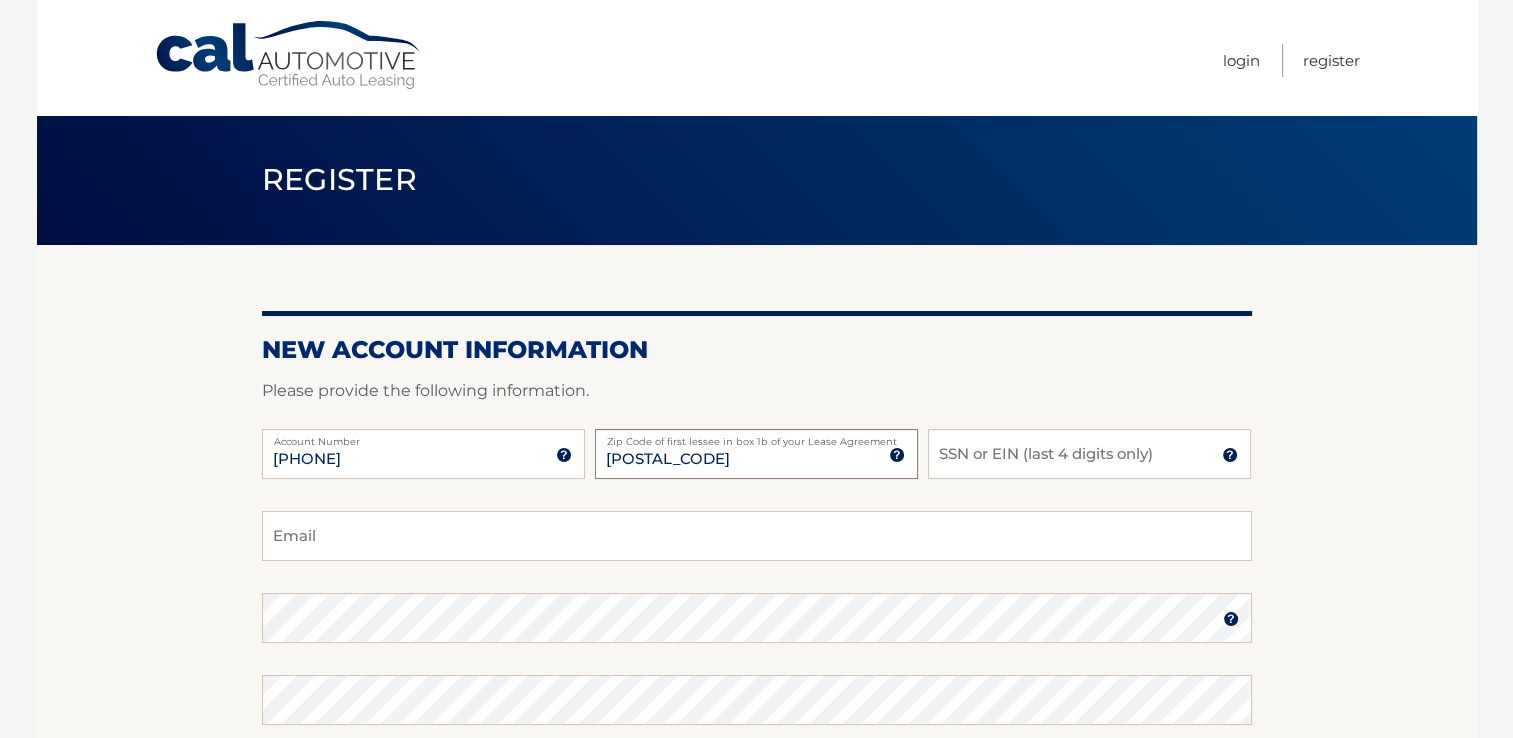 type on "11780" 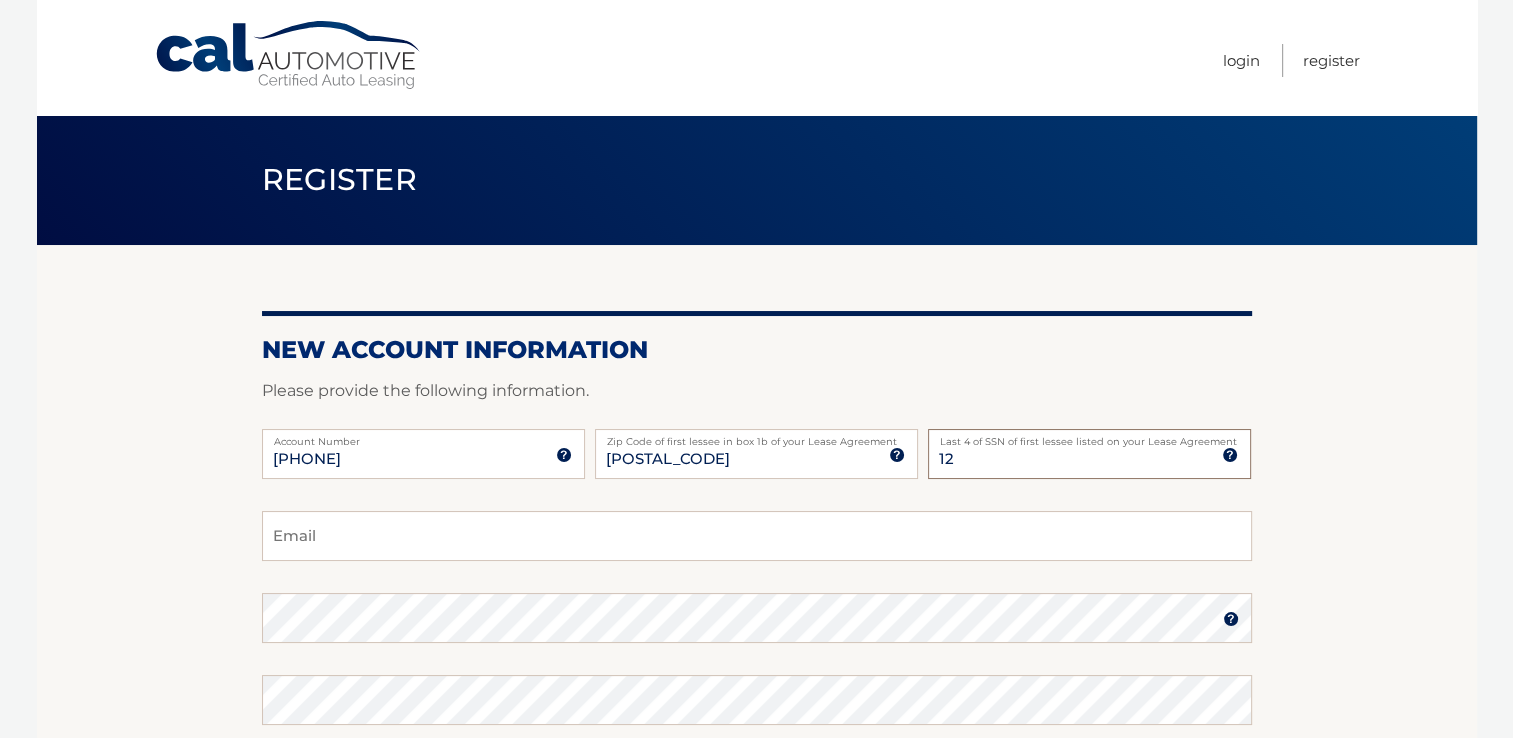 type on "1" 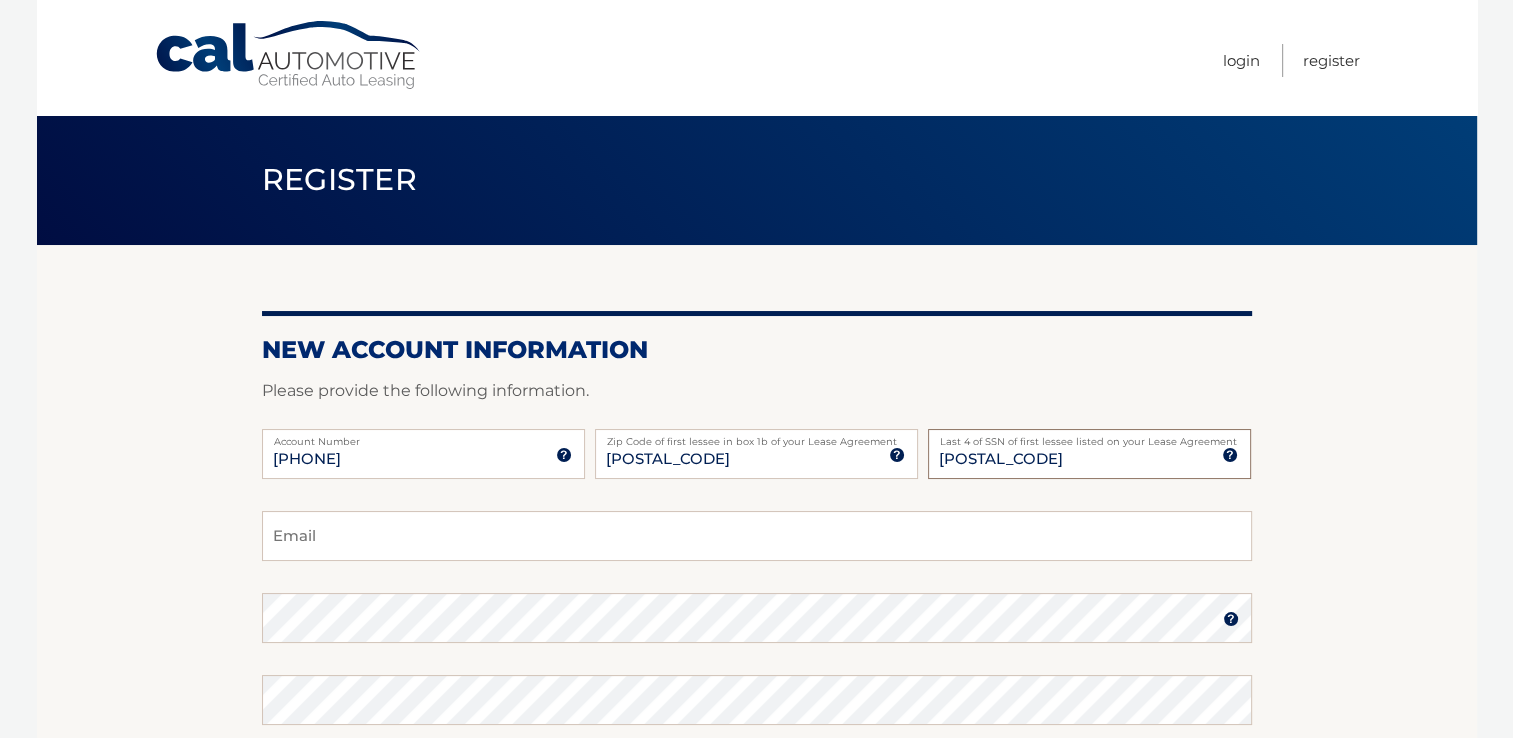 type on "5013" 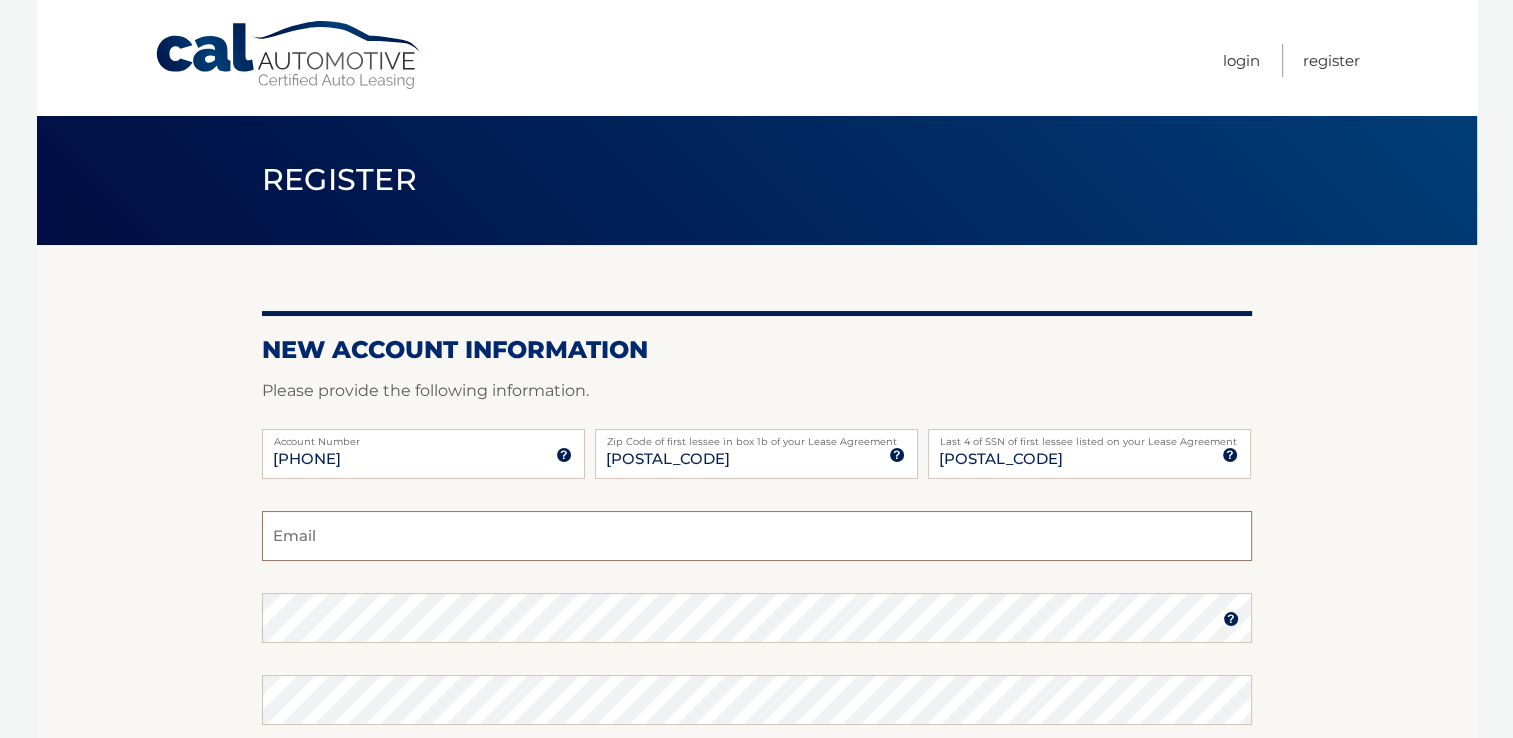 click on "Email" at bounding box center (757, 536) 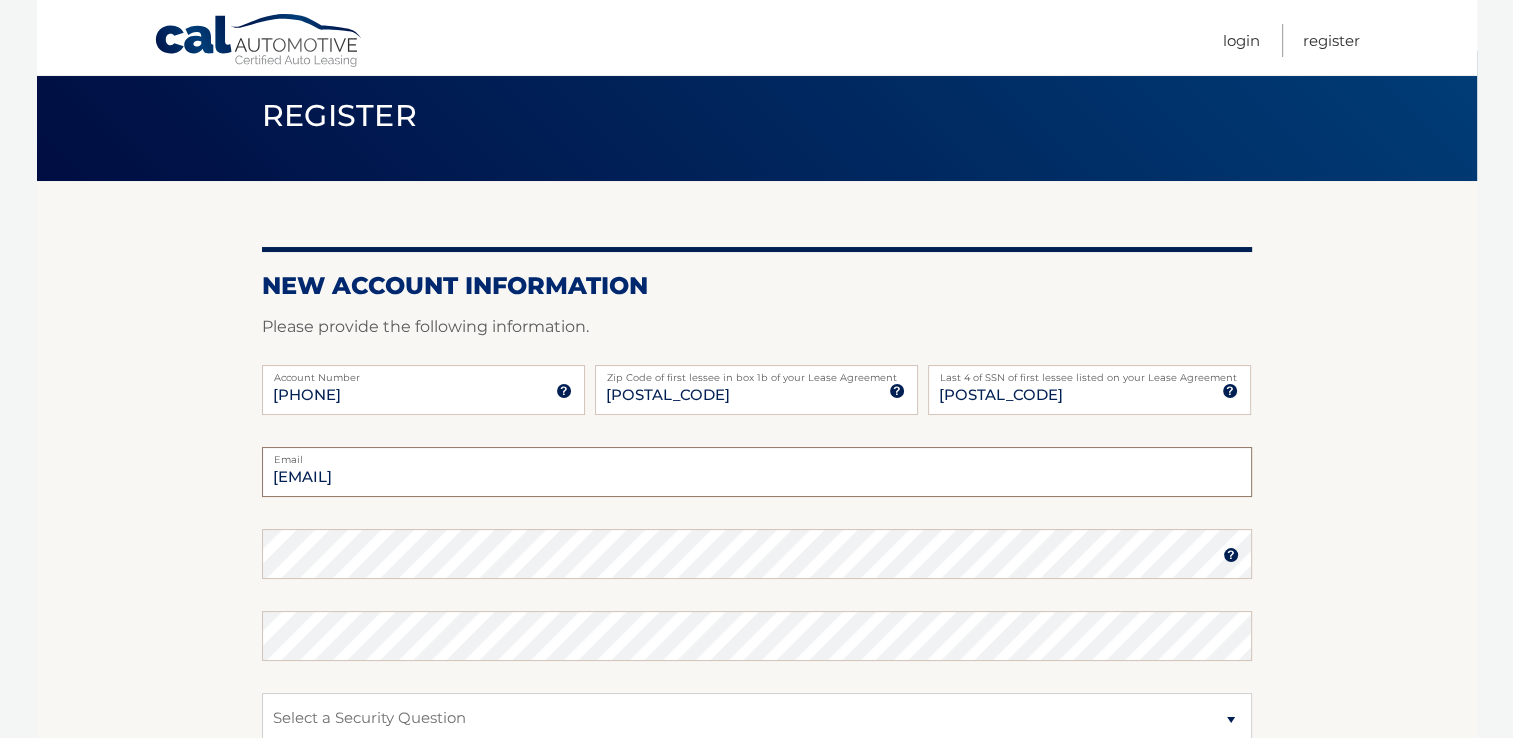 scroll, scrollTop: 100, scrollLeft: 0, axis: vertical 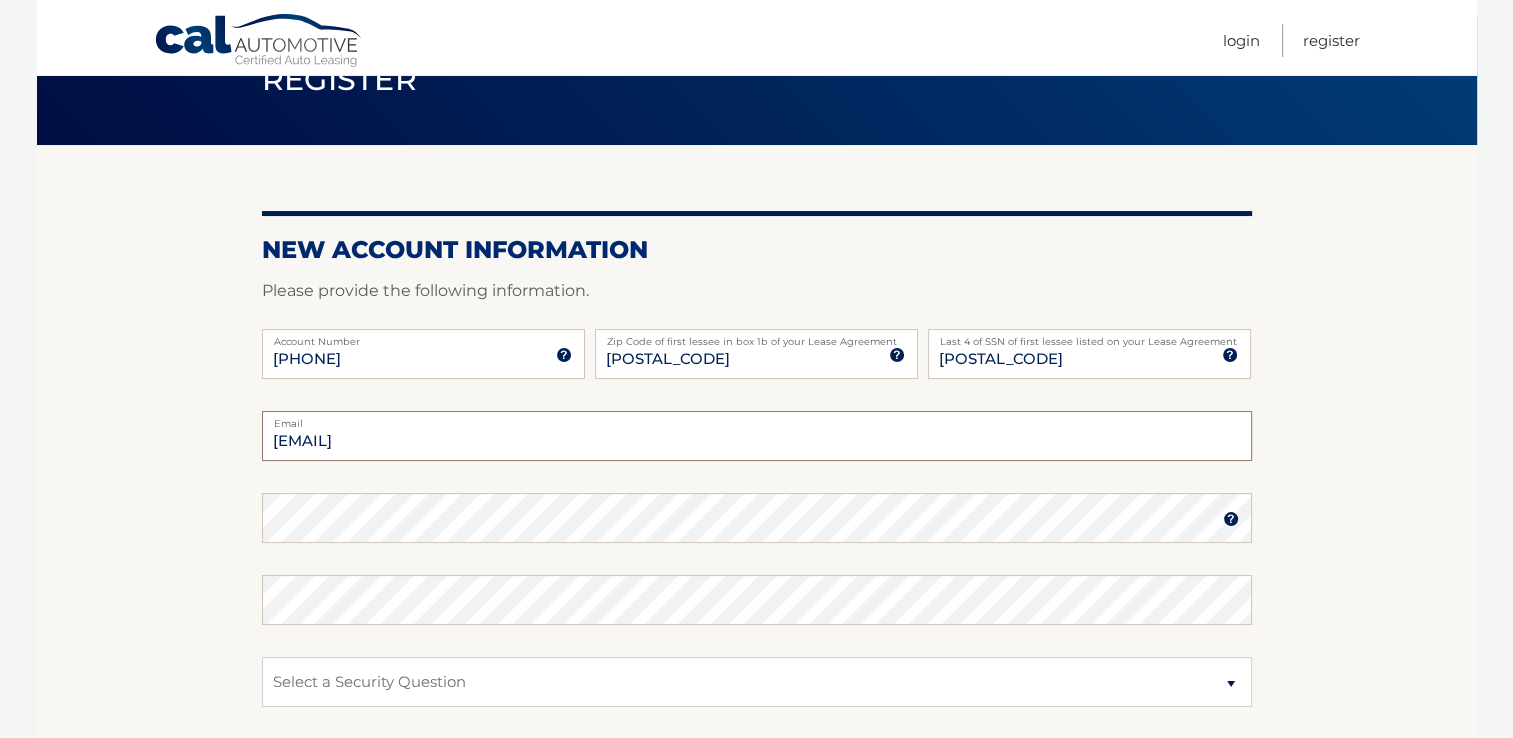 type on "bdworkin@optonline.net" 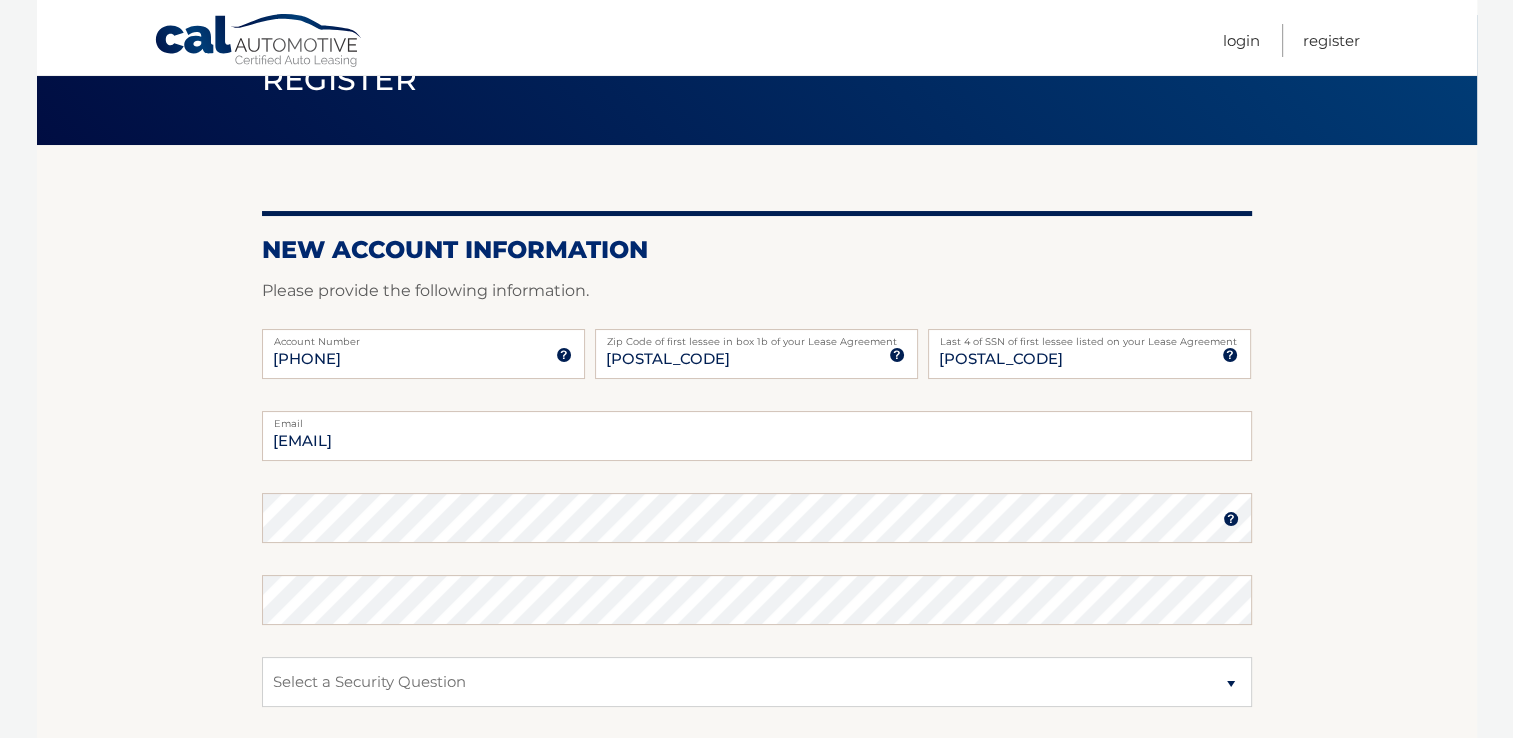 click on "Cal Automotive
Menu
Login
Register
Register" at bounding box center (756, 269) 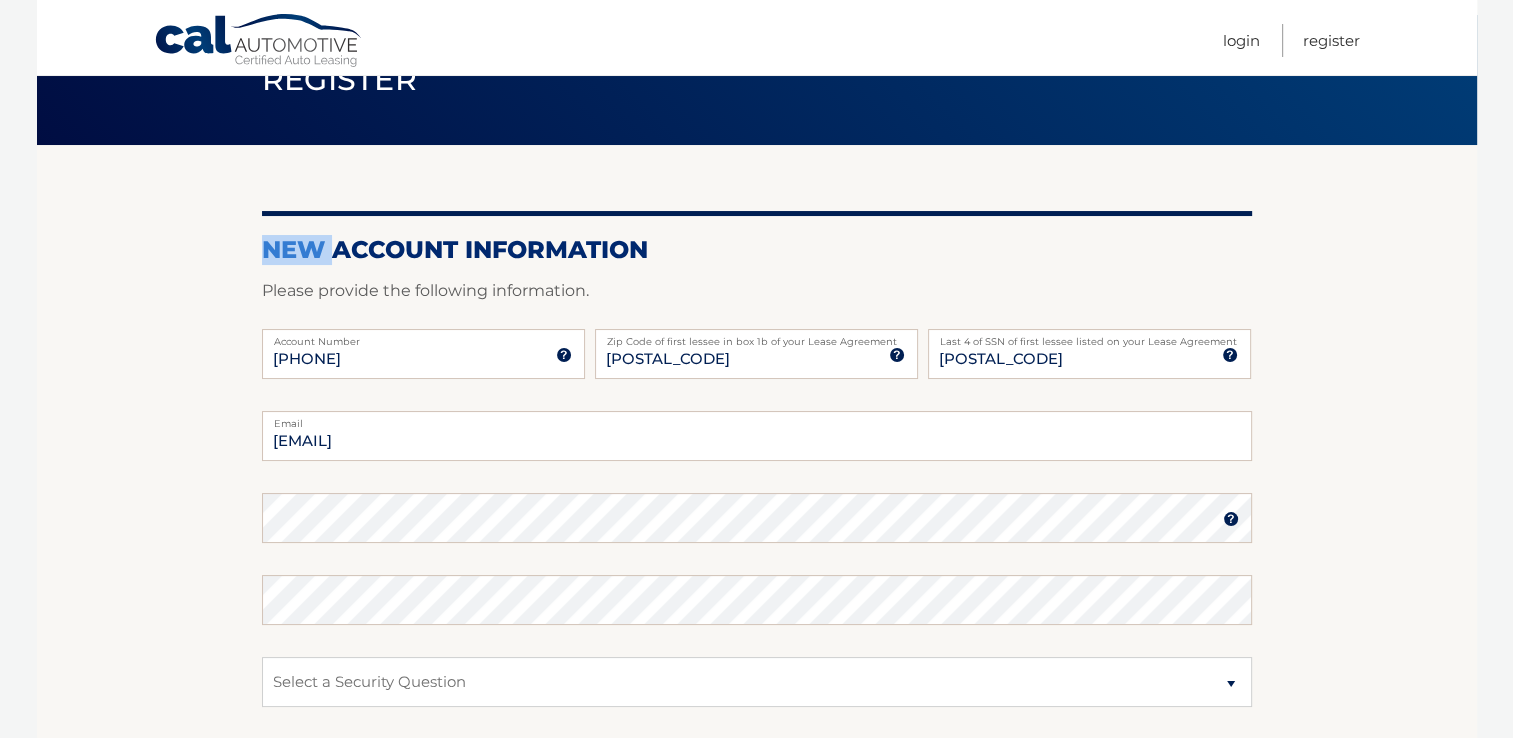 click on "Cal Automotive
Menu
Login
Register
Register" at bounding box center (756, 269) 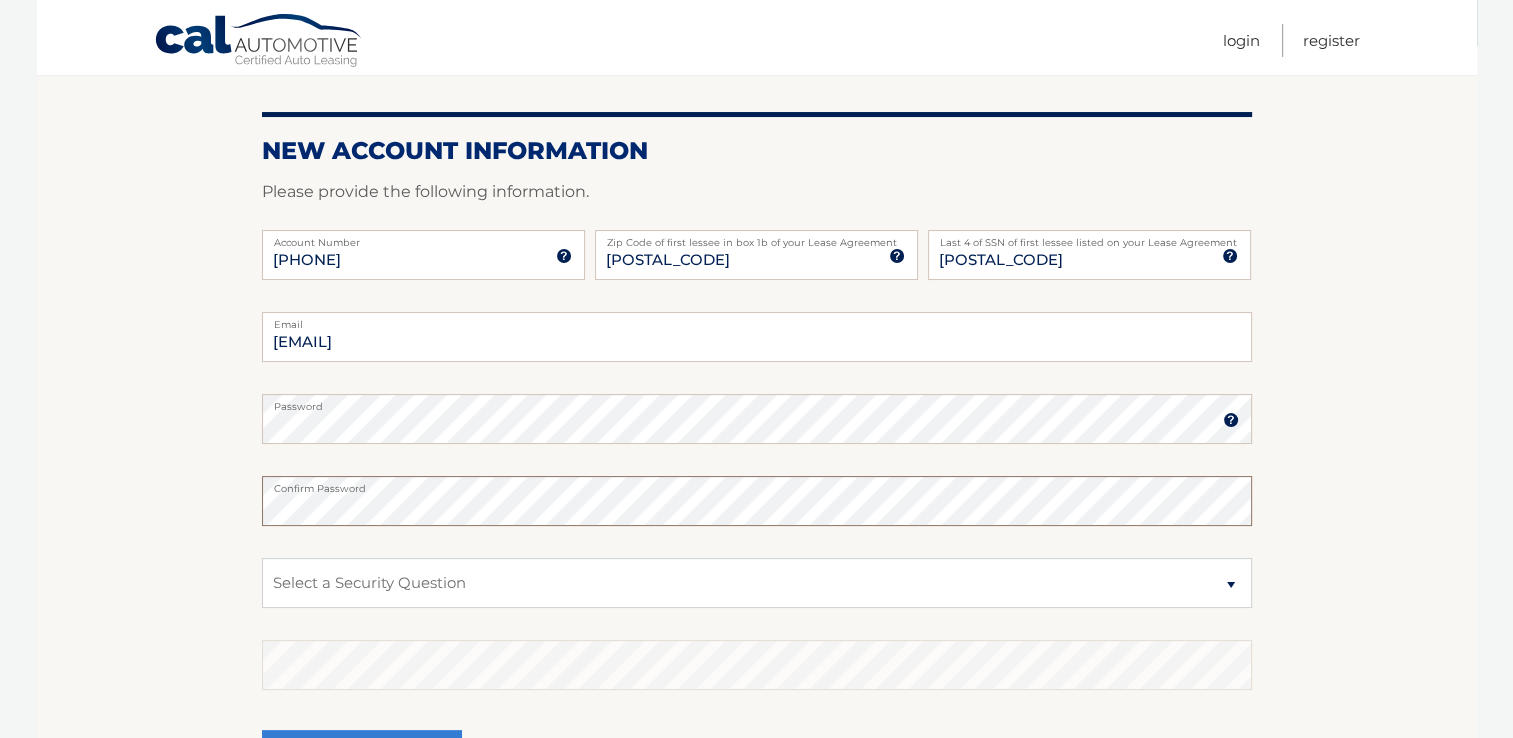 scroll, scrollTop: 200, scrollLeft: 0, axis: vertical 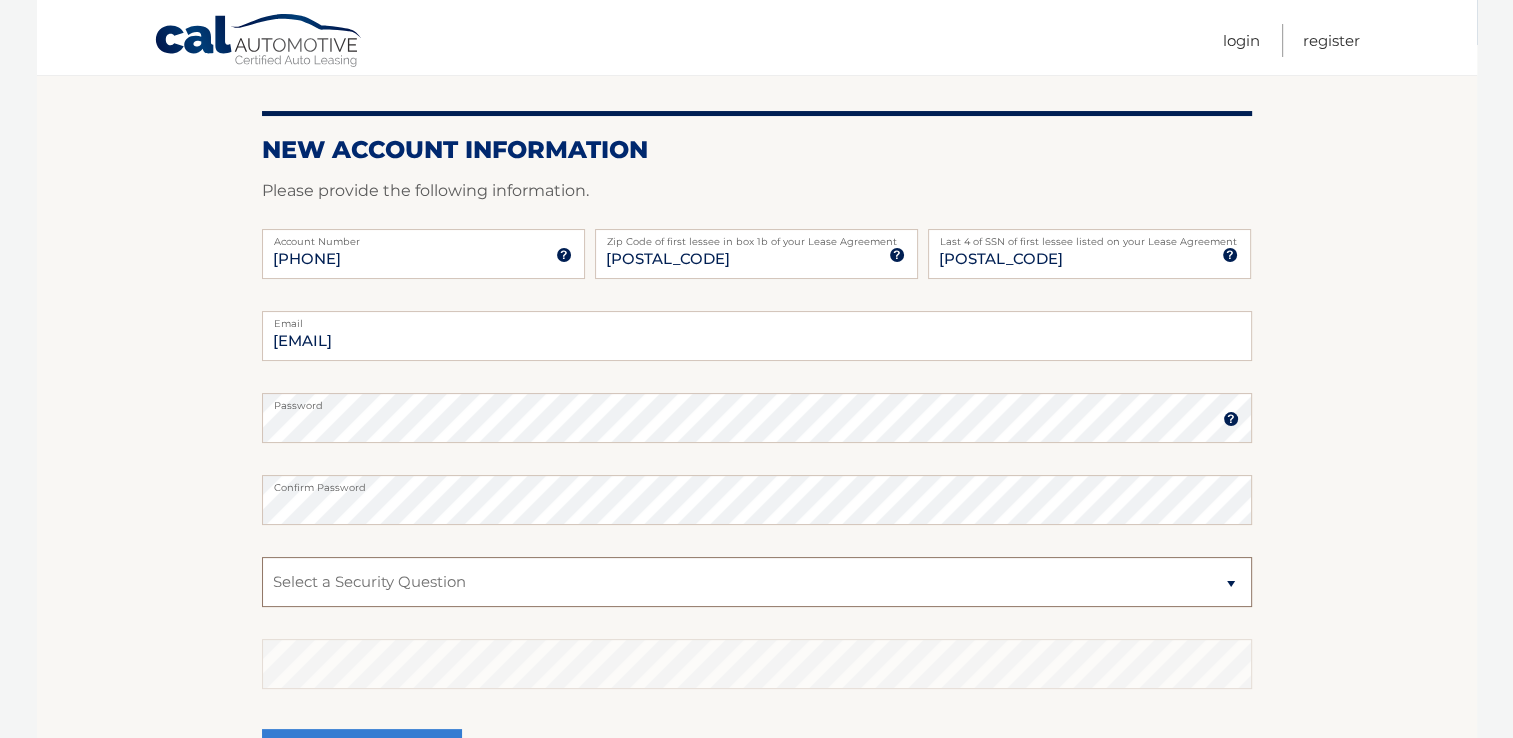 click on "Select a Security Question
What was the name of your elementary school?
What is your mother’s maiden name?
What street did you live on in the third grade?
In what city or town was your first job?
What was your childhood phone number including area code? (e.g., 000-000-0000)" at bounding box center [757, 582] 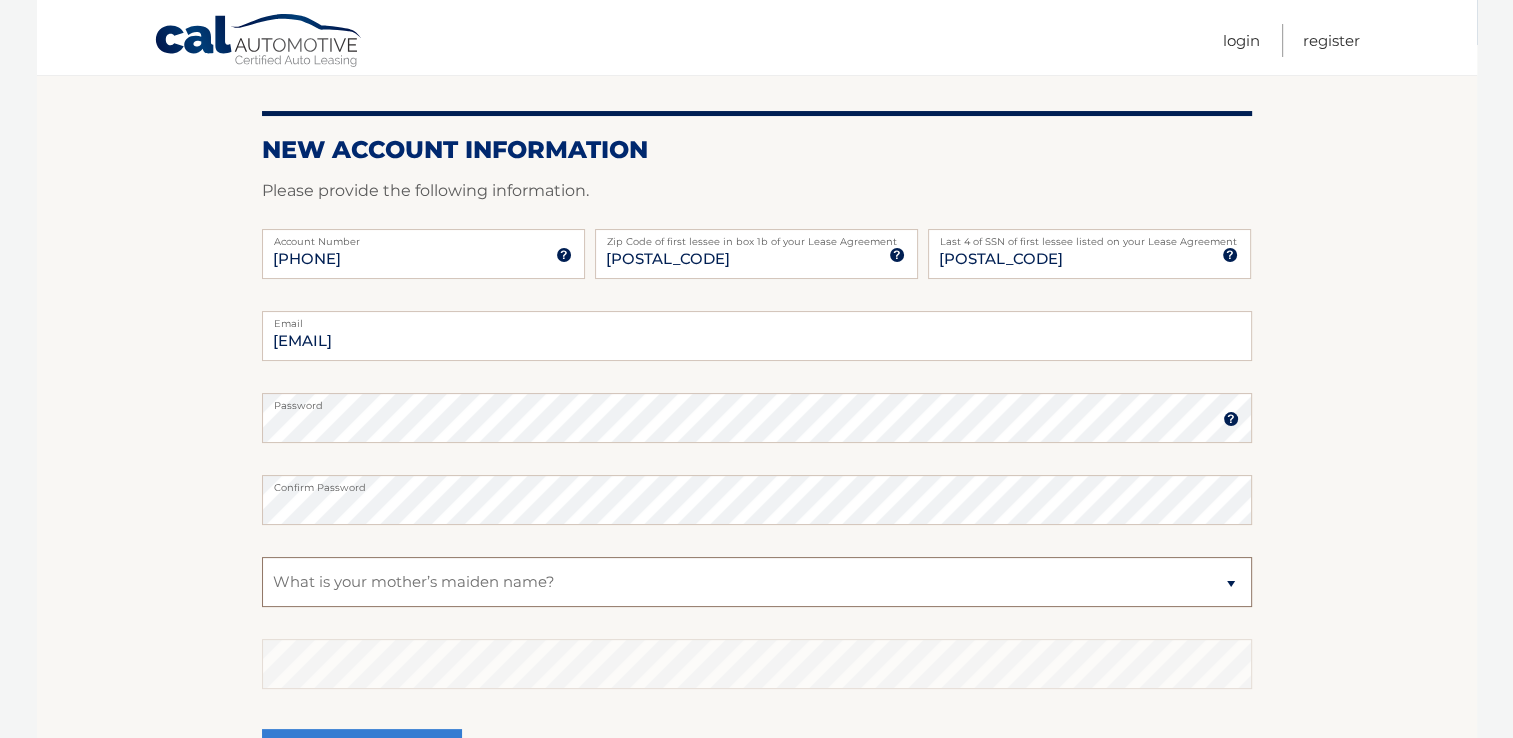 click on "Select a Security Question
What was the name of your elementary school?
What is your mother’s maiden name?
What street did you live on in the third grade?
In what city or town was your first job?
What was your childhood phone number including area code? (e.g., 000-000-0000)" at bounding box center [757, 582] 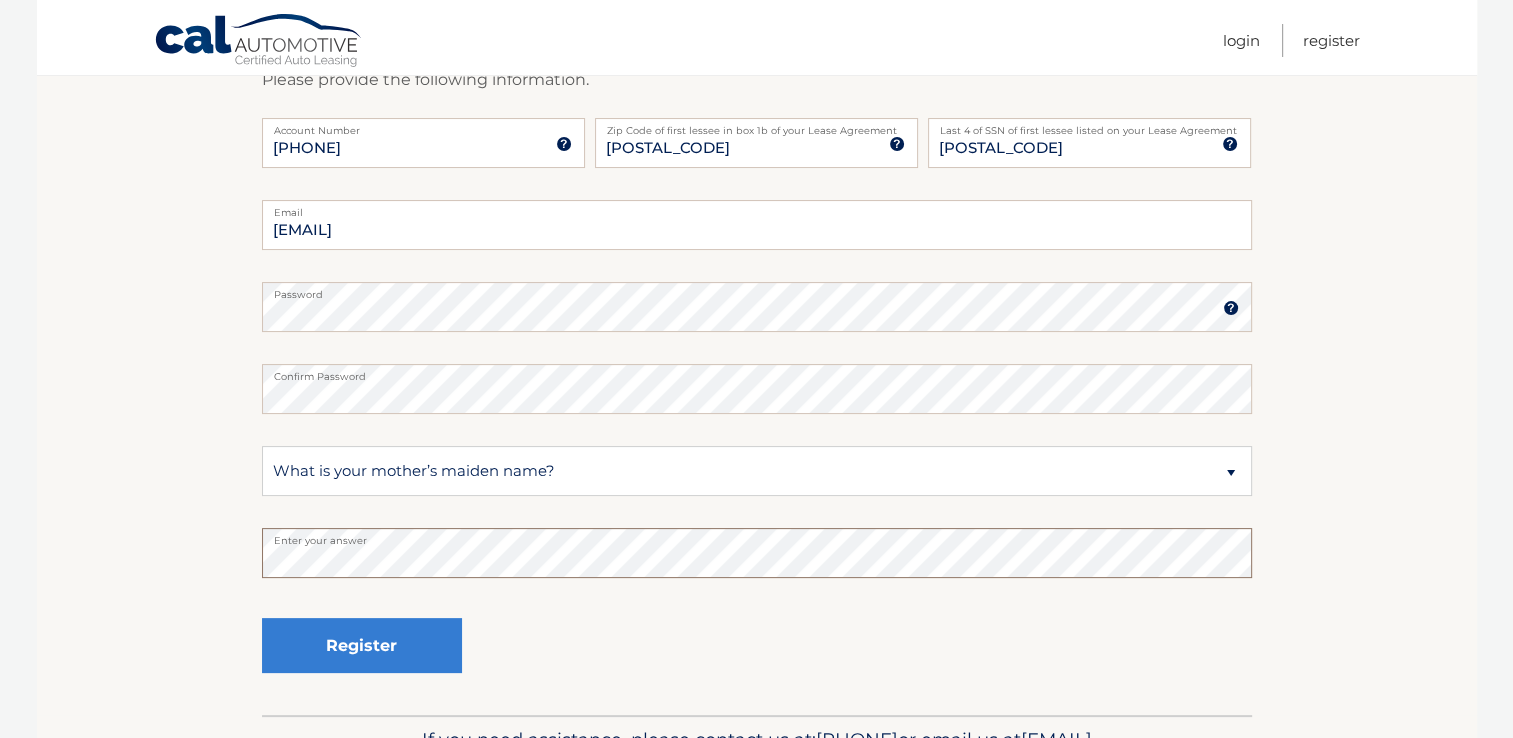 scroll, scrollTop: 439, scrollLeft: 0, axis: vertical 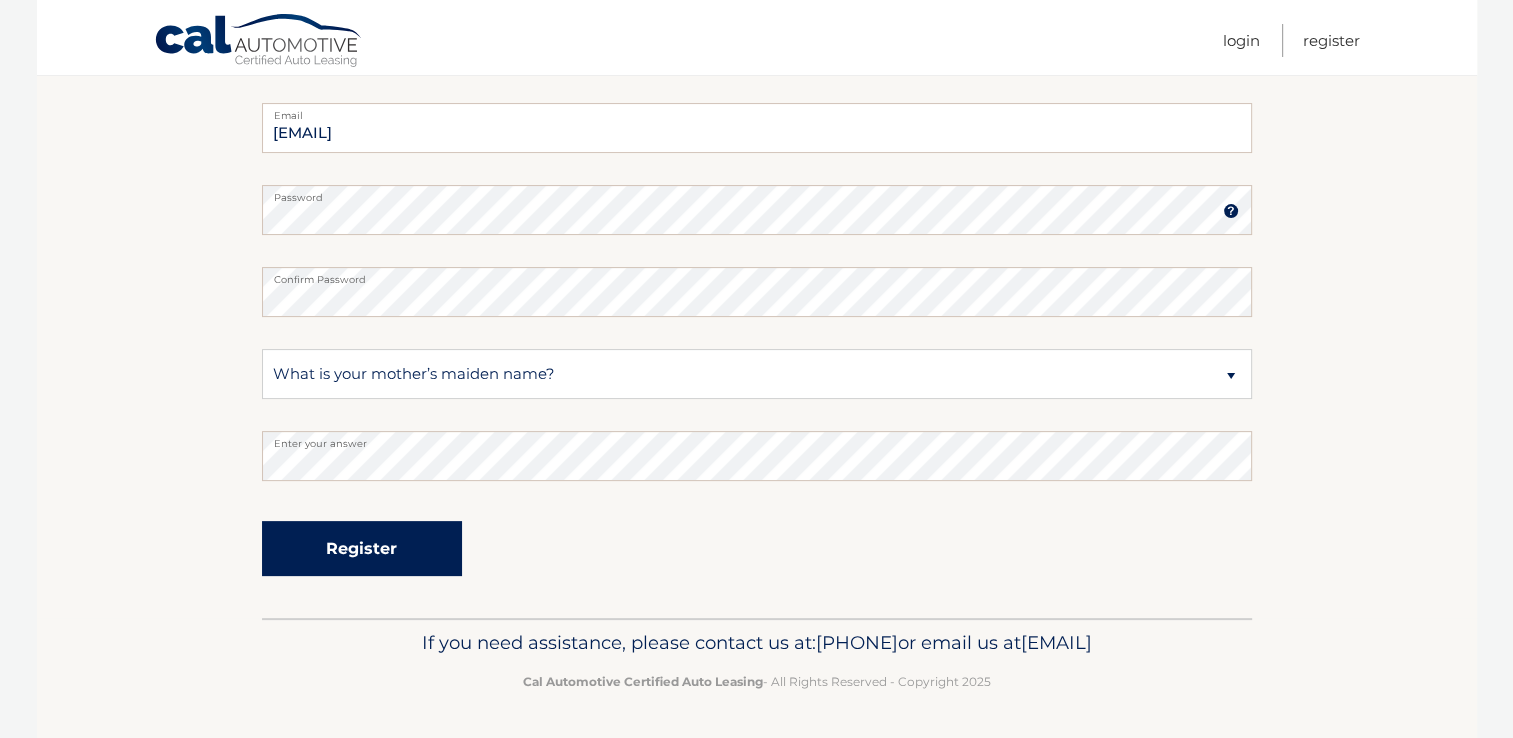 click on "Register" at bounding box center (362, 548) 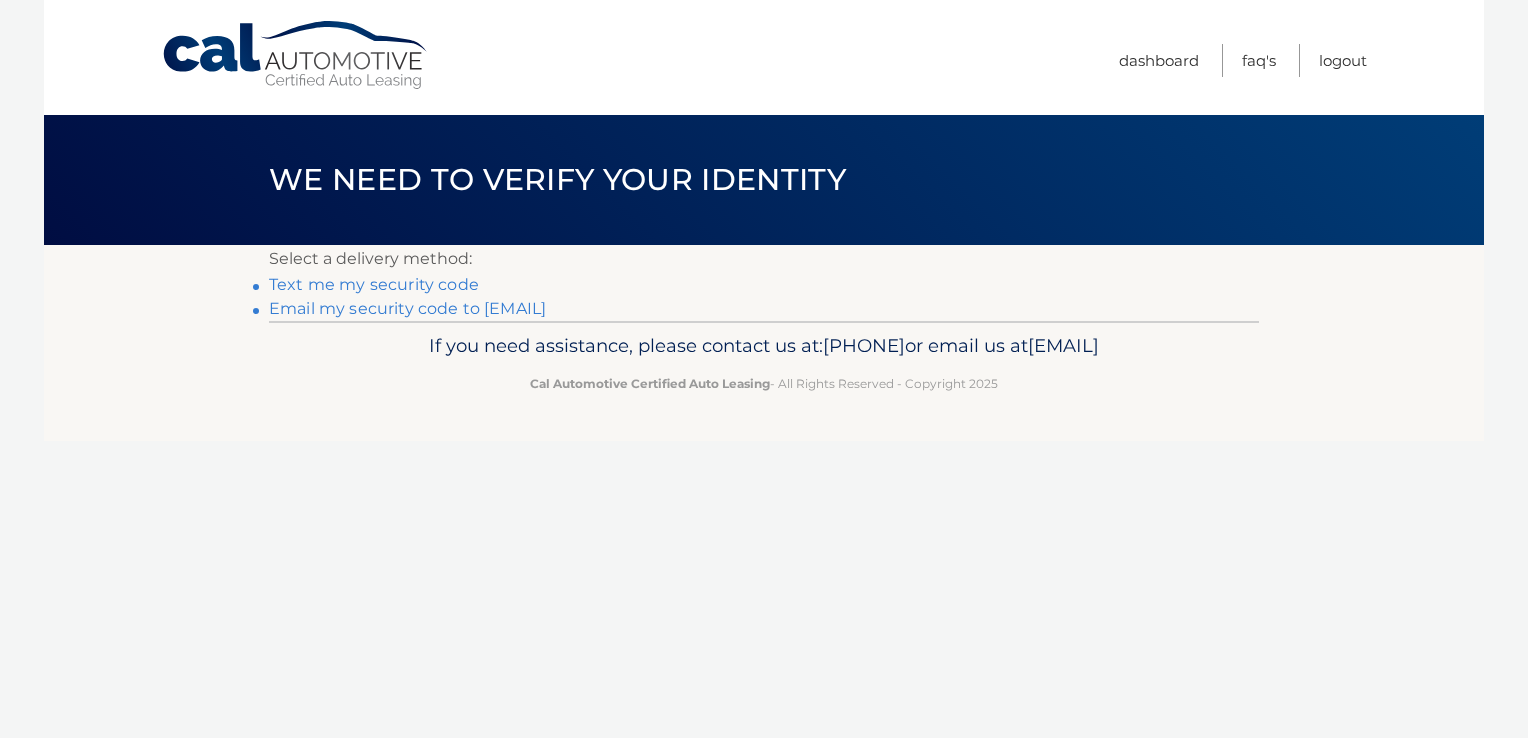 scroll, scrollTop: 0, scrollLeft: 0, axis: both 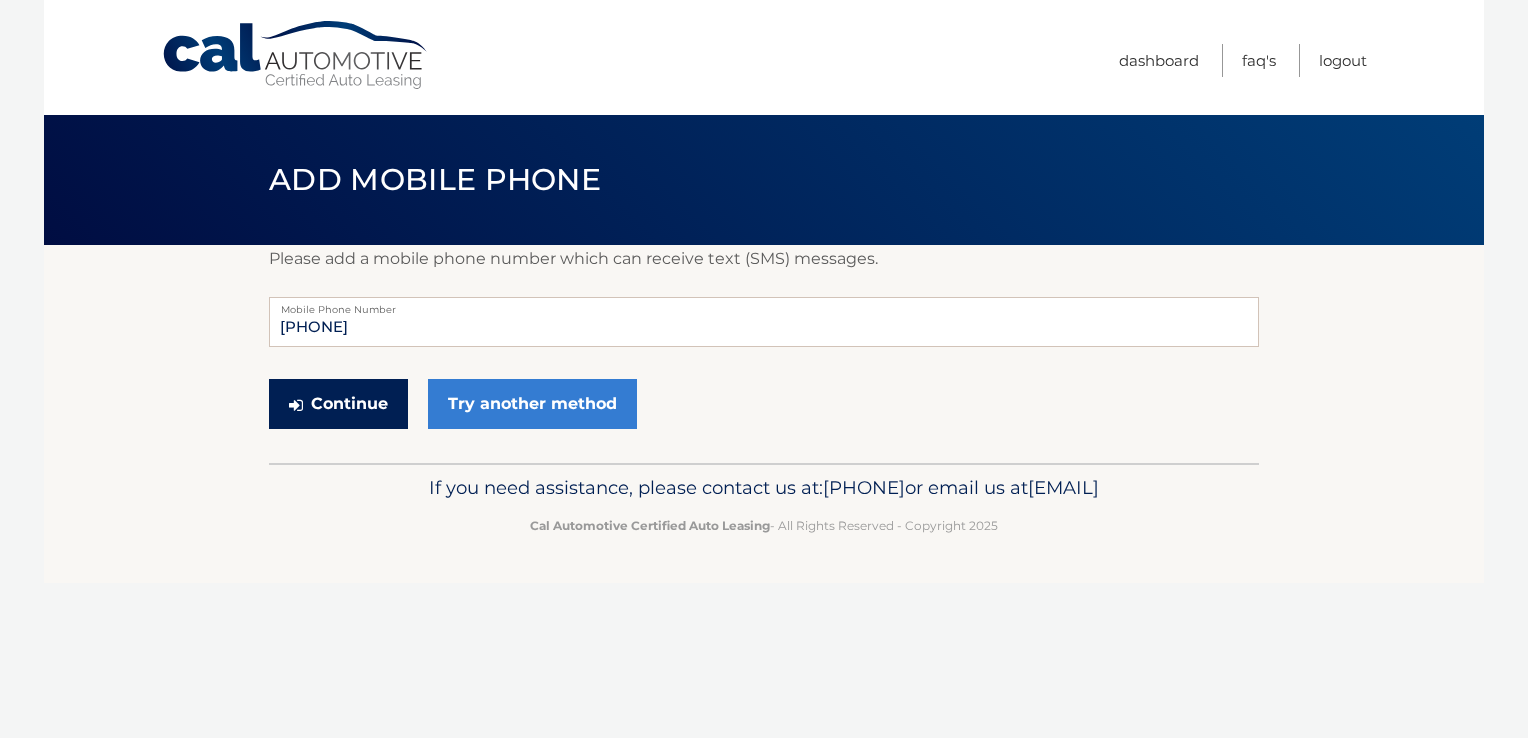click on "Continue" at bounding box center [338, 404] 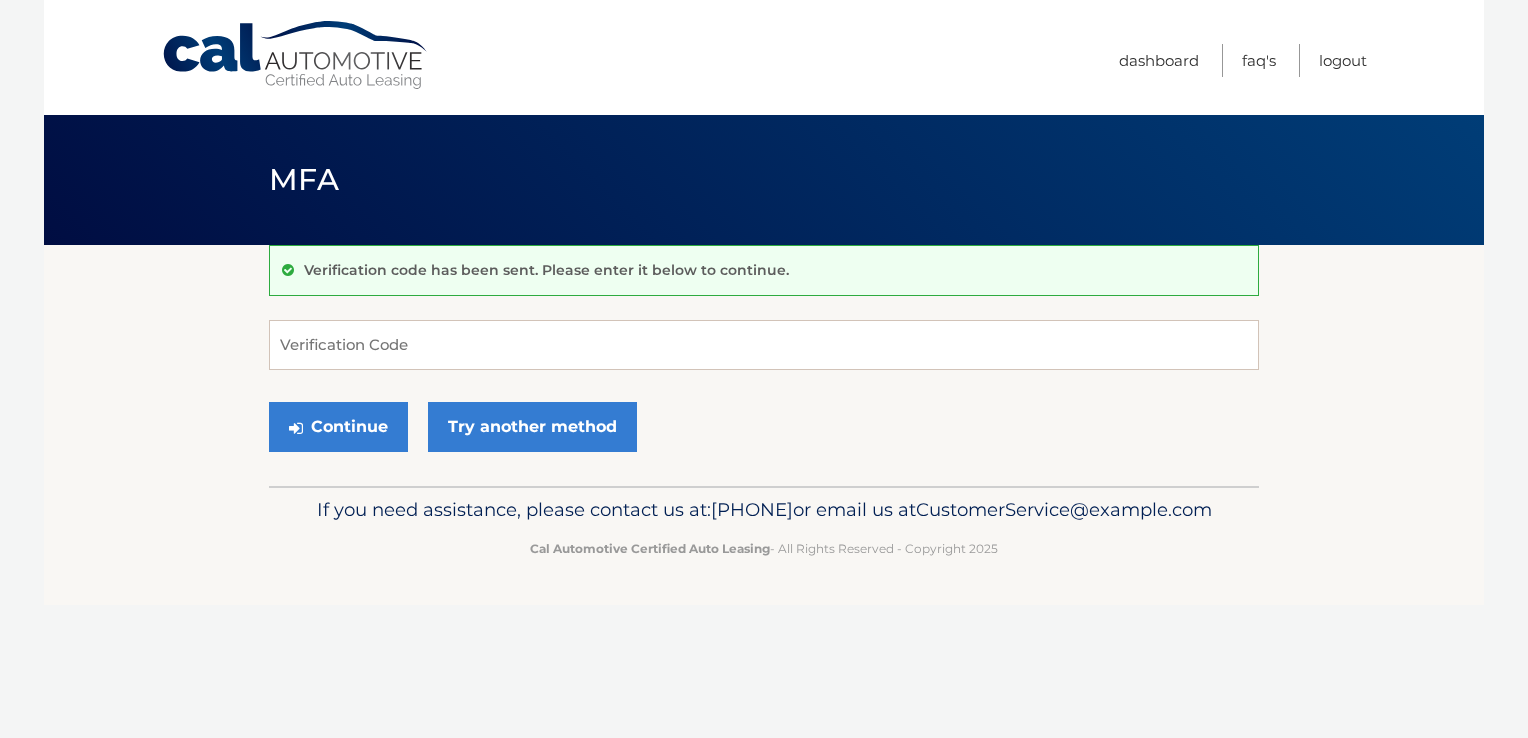 scroll, scrollTop: 0, scrollLeft: 0, axis: both 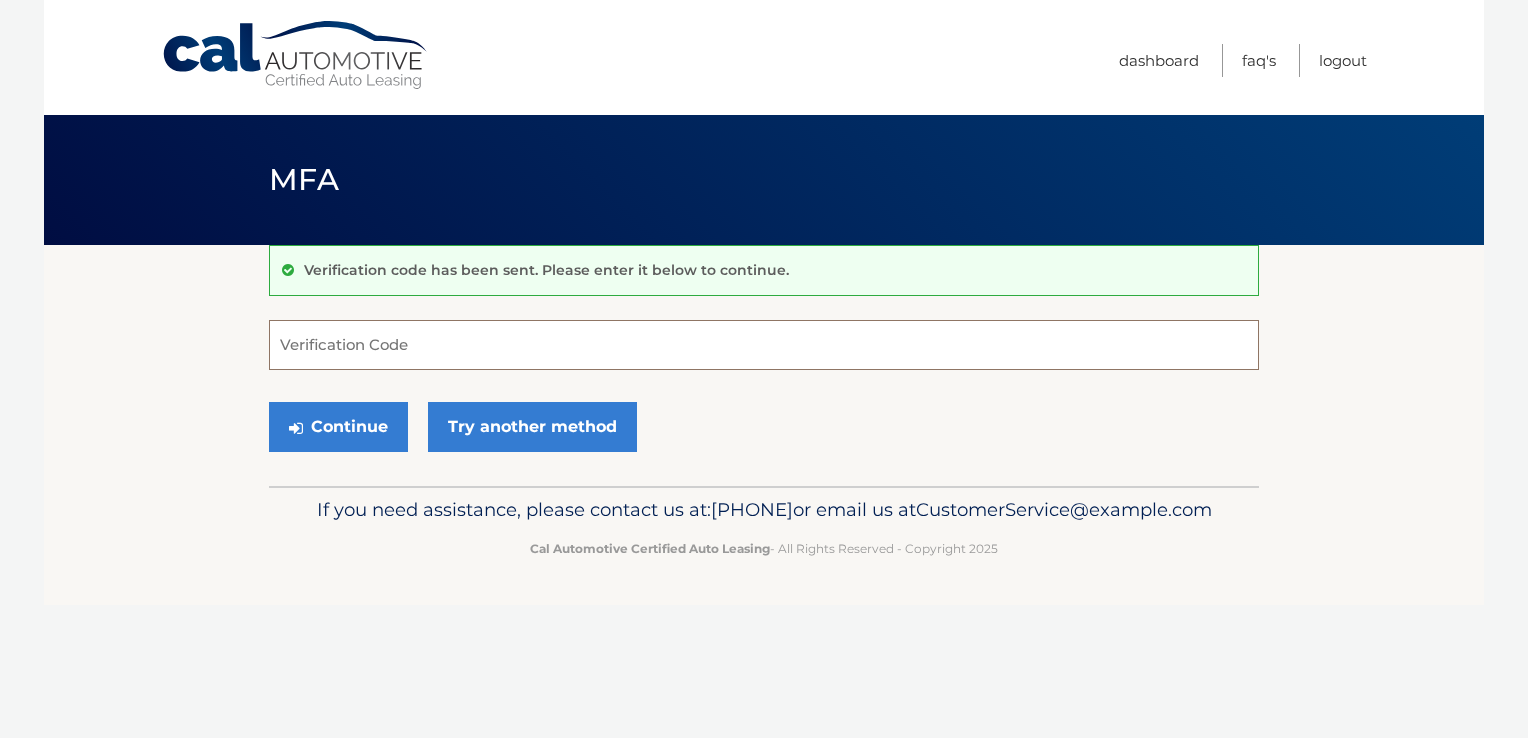 click on "Verification Code" at bounding box center (764, 345) 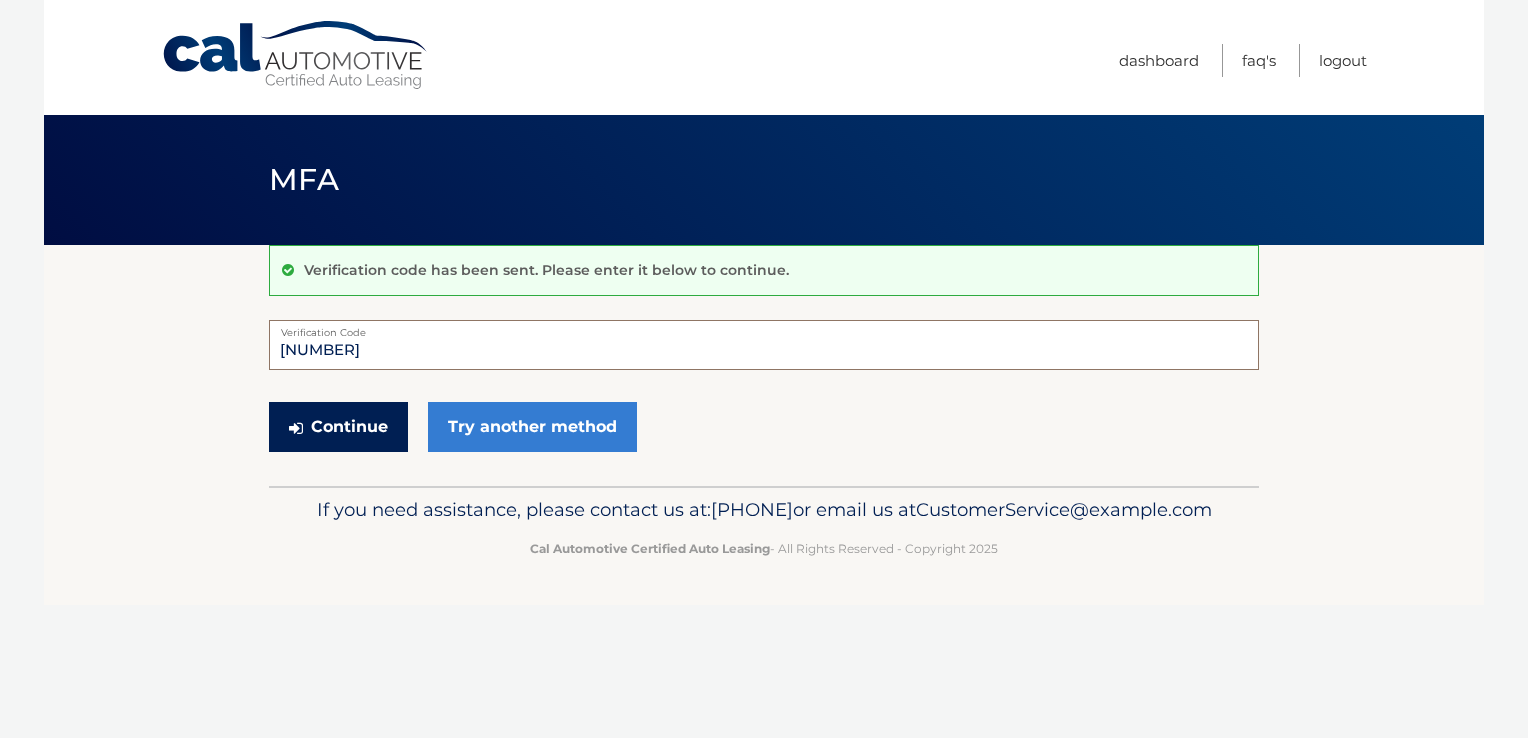 type on "427081" 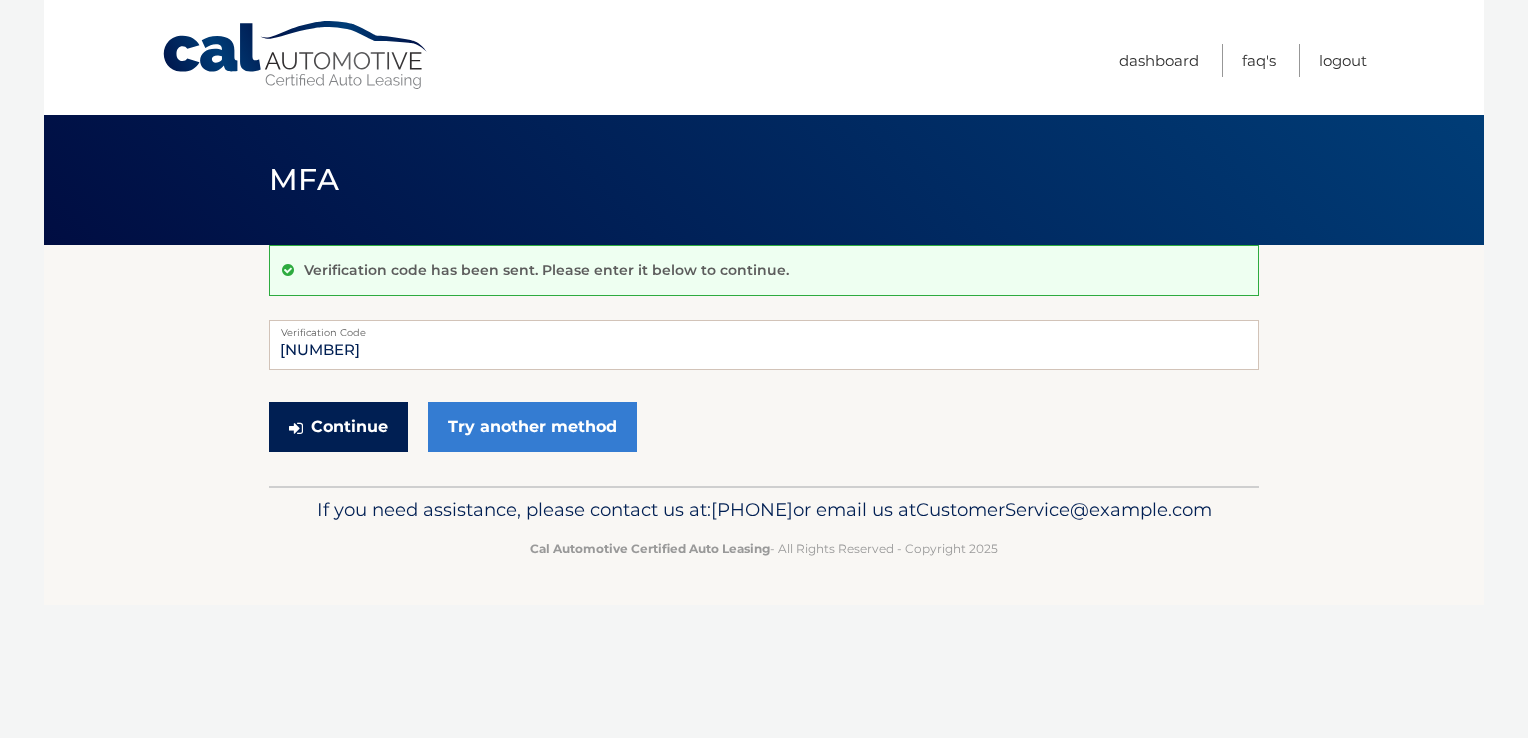 click at bounding box center (296, 428) 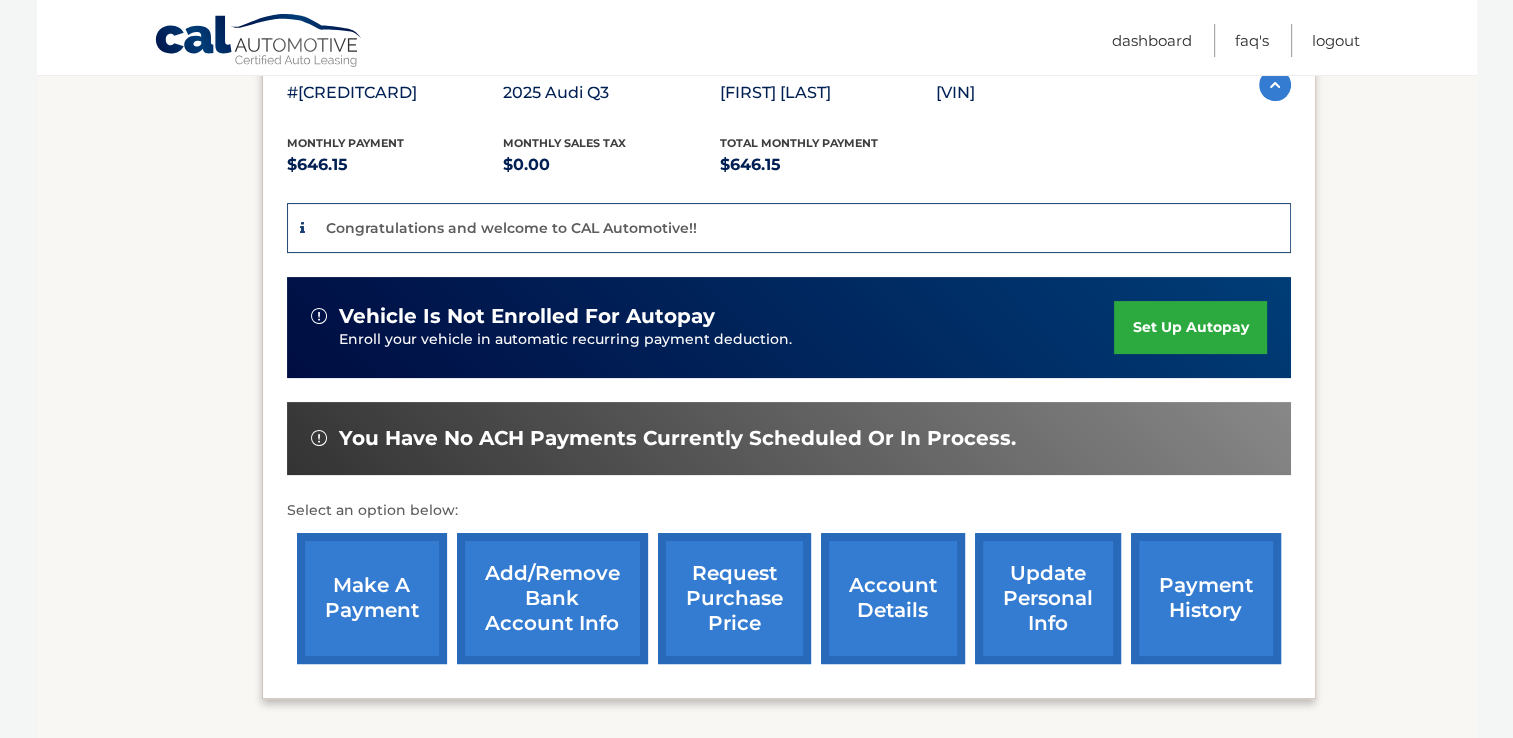 scroll, scrollTop: 400, scrollLeft: 0, axis: vertical 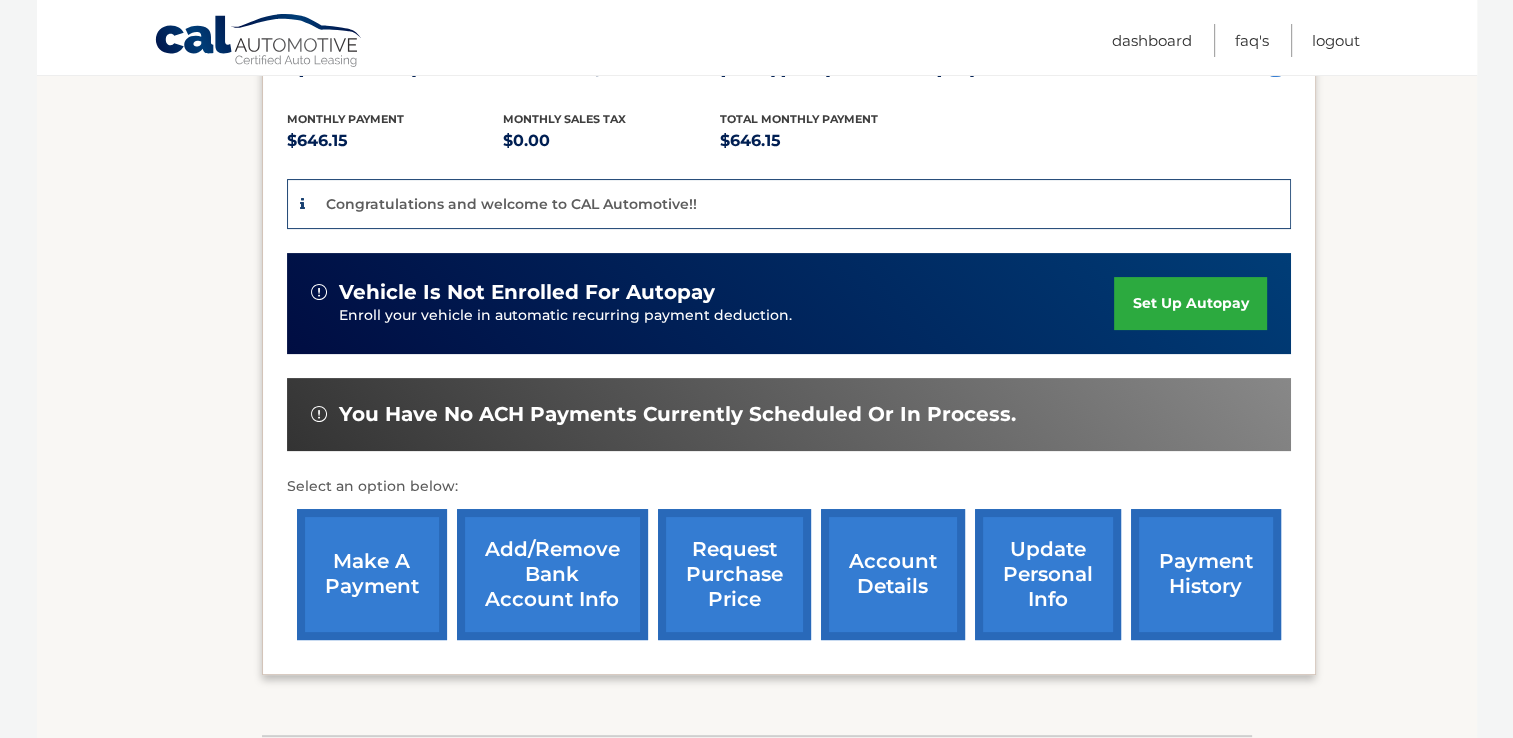 click on "set up autopay" at bounding box center [1190, 303] 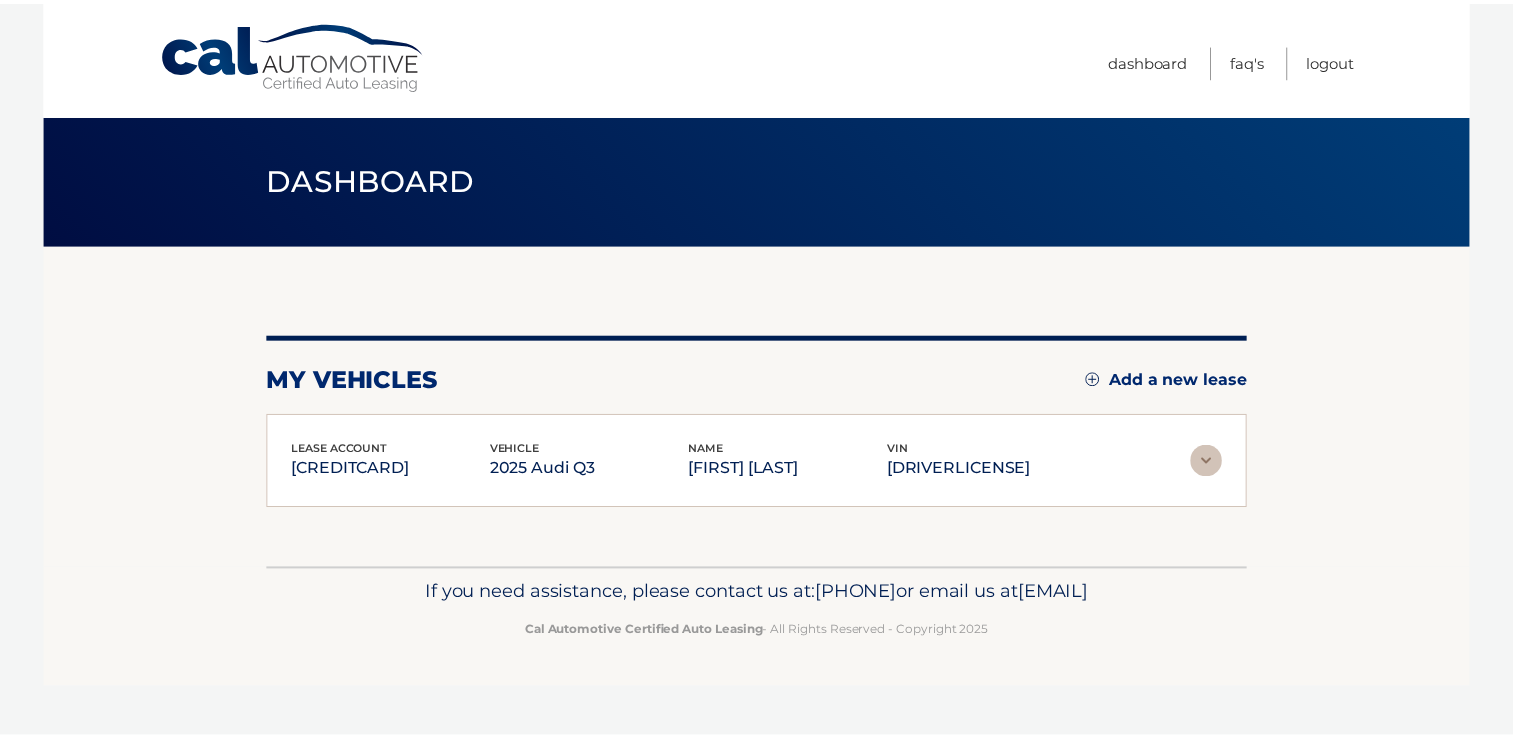 scroll, scrollTop: 0, scrollLeft: 0, axis: both 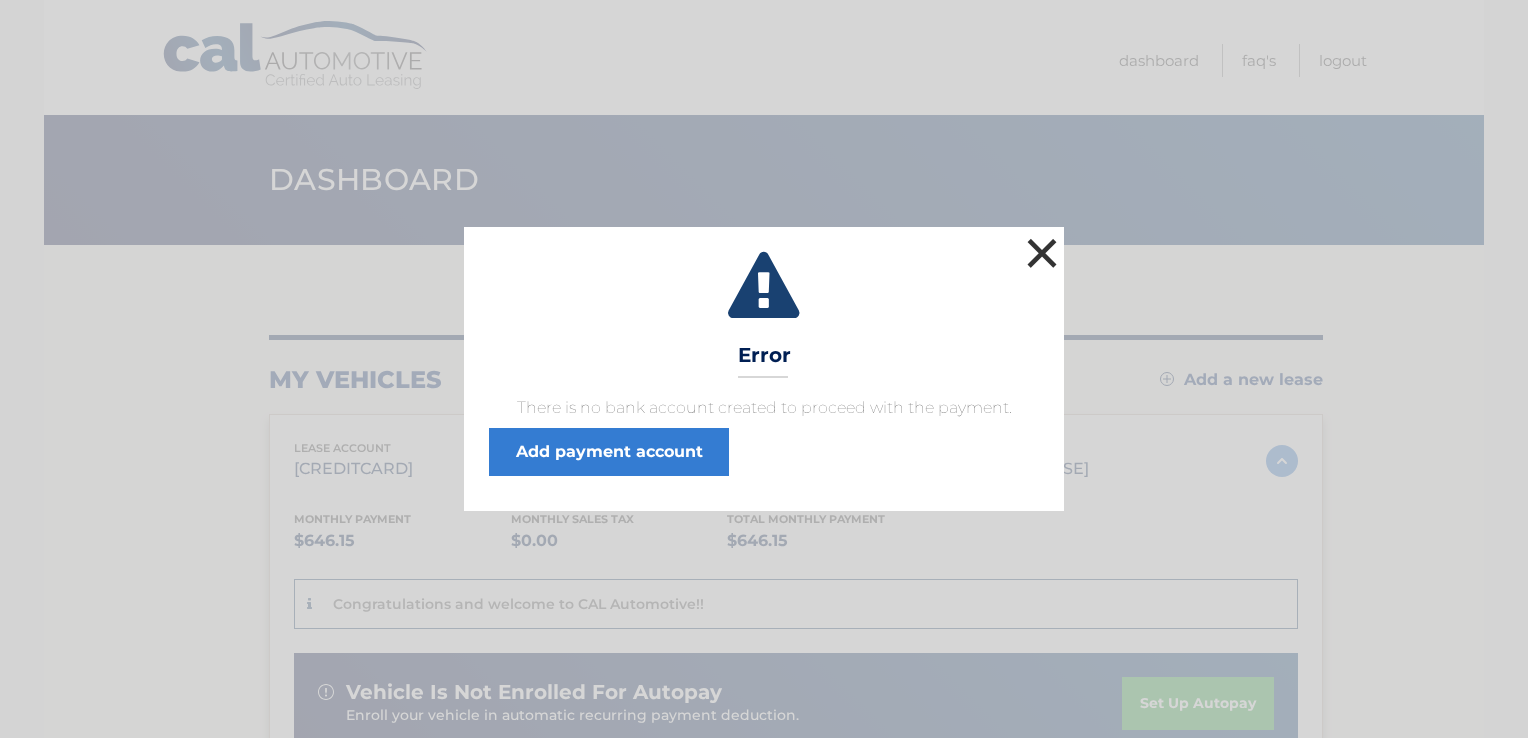 click on "×" at bounding box center (1042, 253) 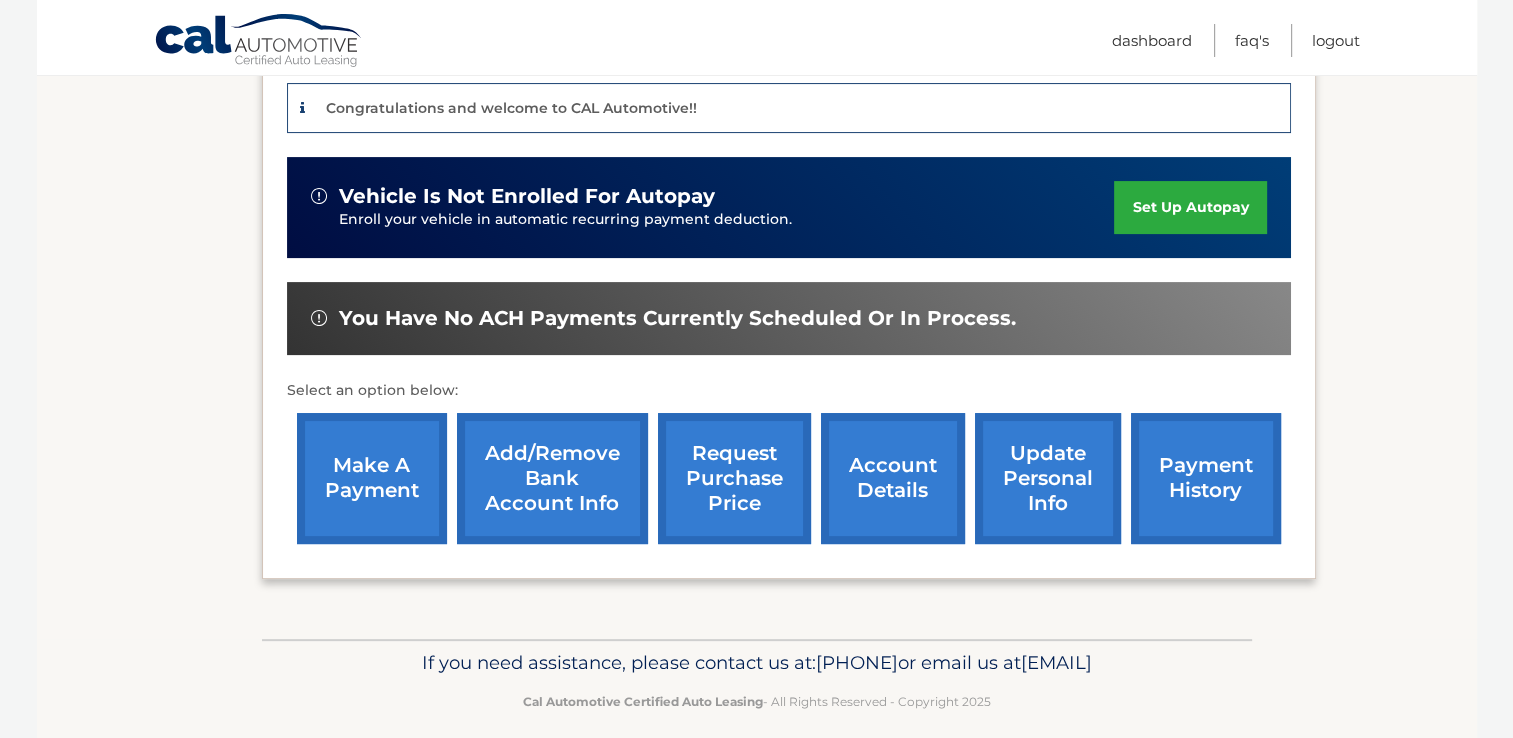 scroll, scrollTop: 500, scrollLeft: 0, axis: vertical 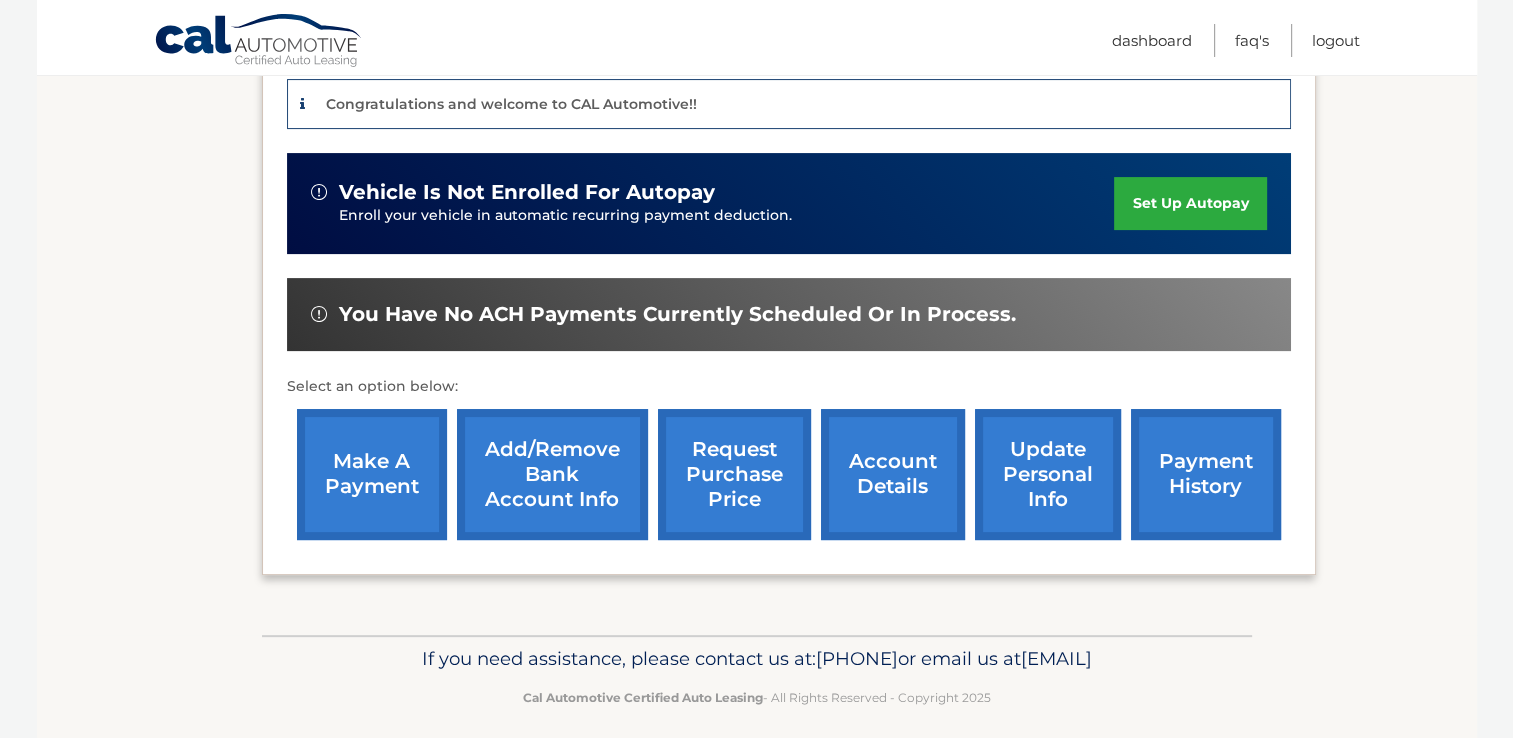 click on "Add/Remove bank account info" at bounding box center [552, 474] 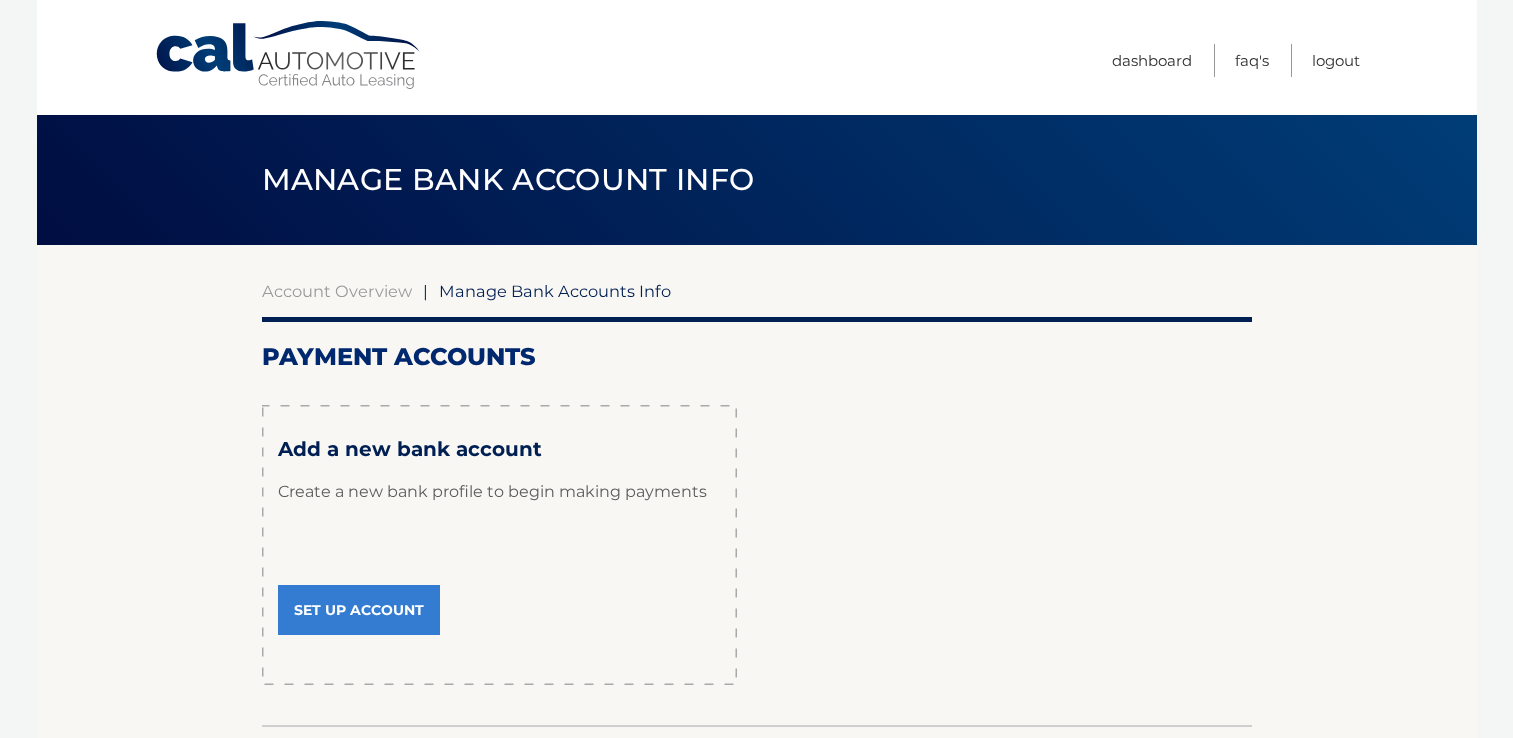 scroll, scrollTop: 0, scrollLeft: 0, axis: both 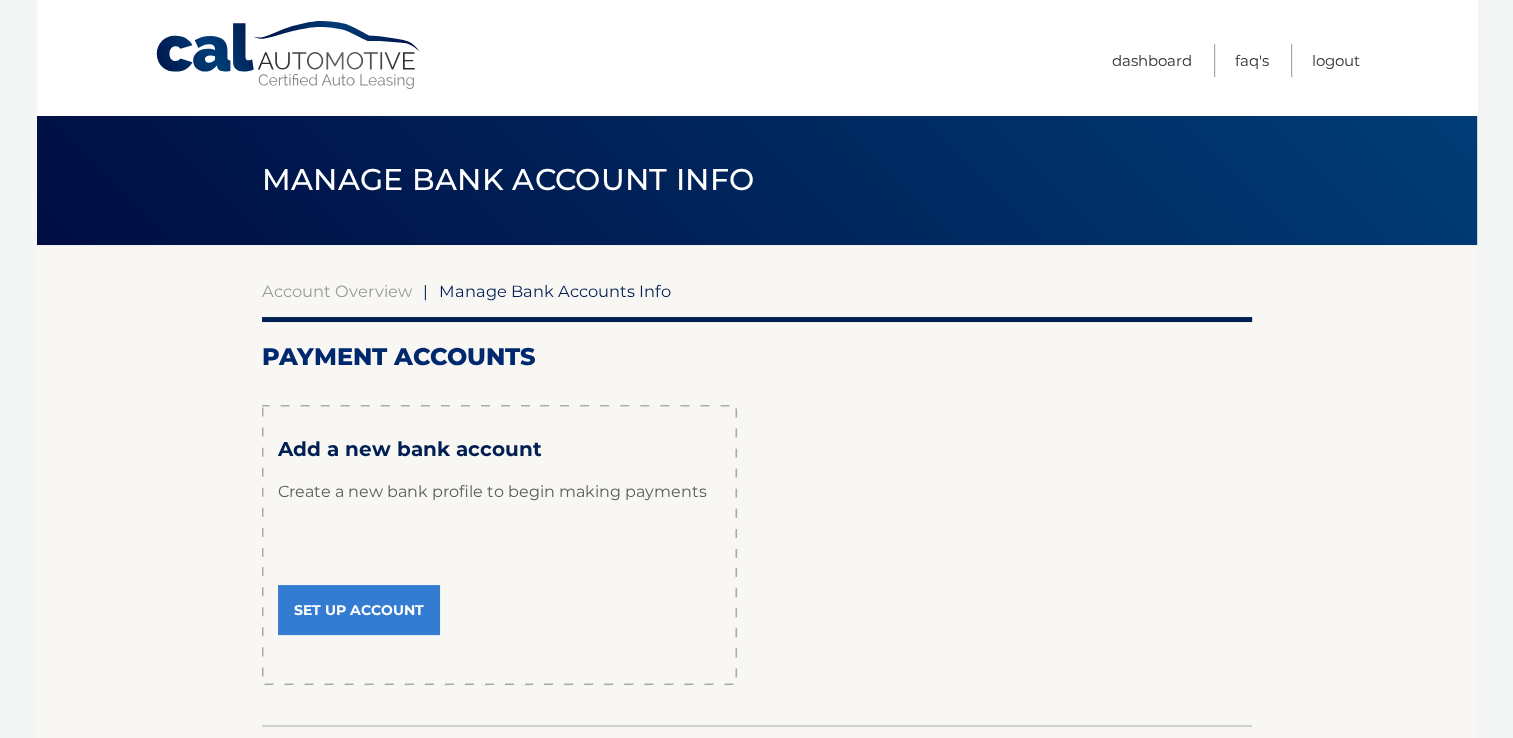 click on "Set Up Account" at bounding box center [359, 610] 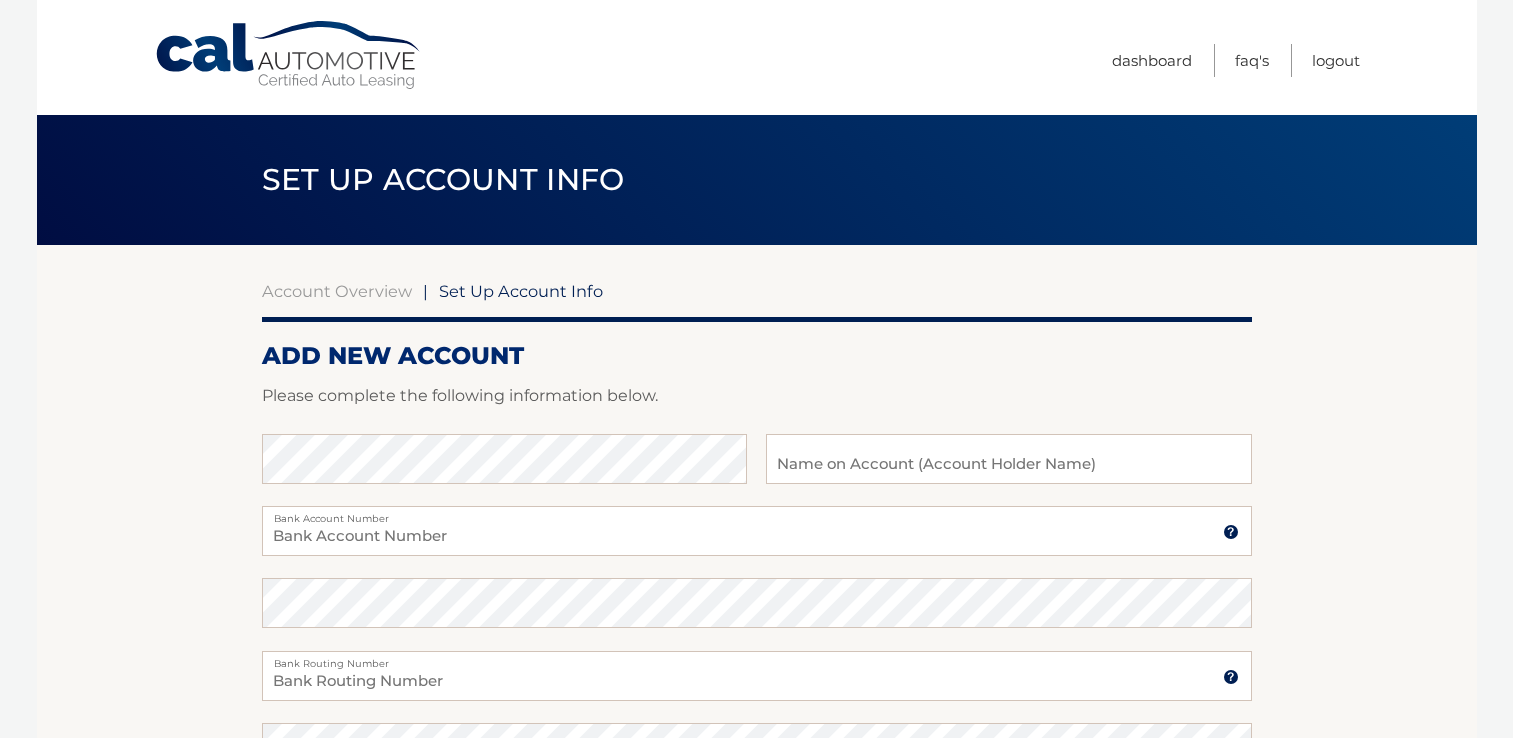 scroll, scrollTop: 0, scrollLeft: 0, axis: both 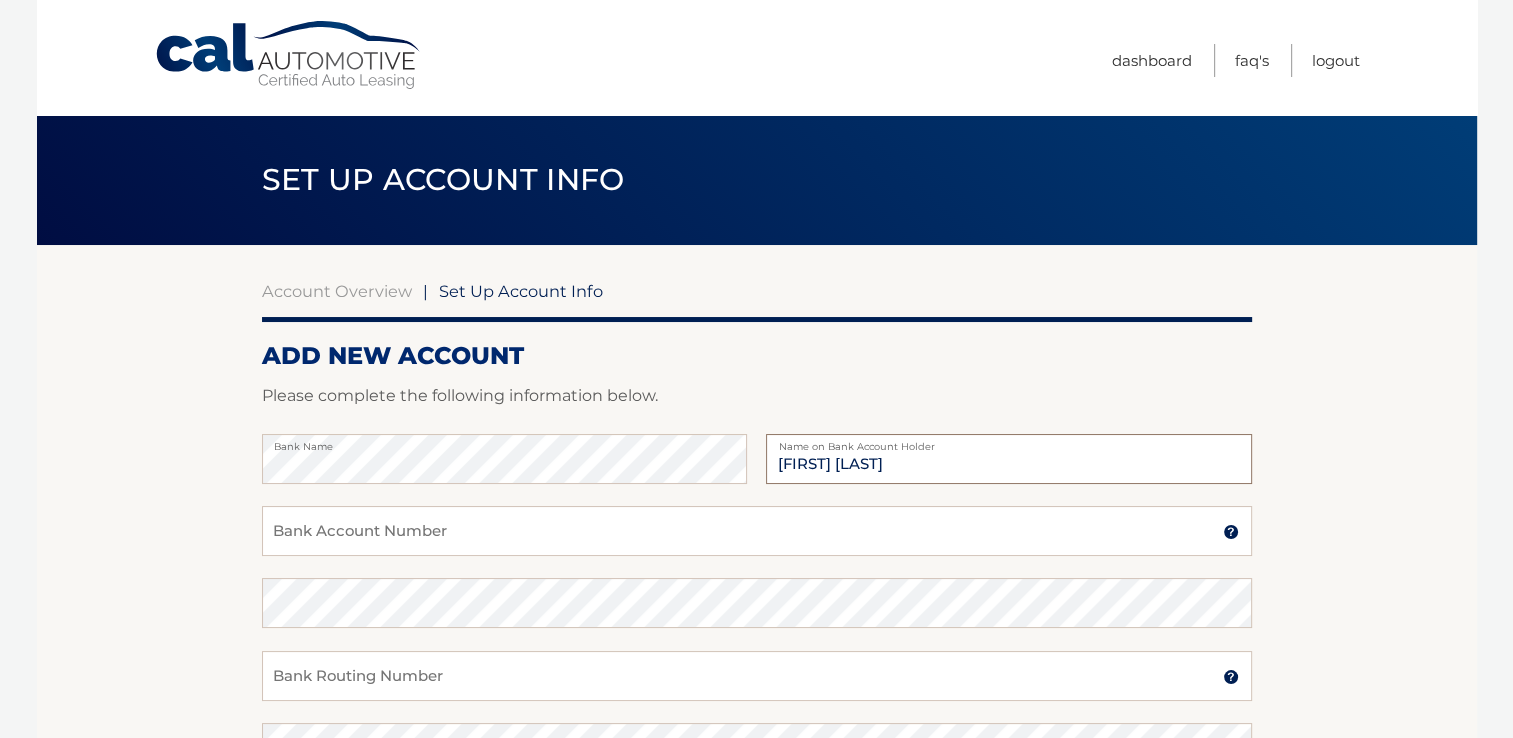type on "BARBARA DWORKIN" 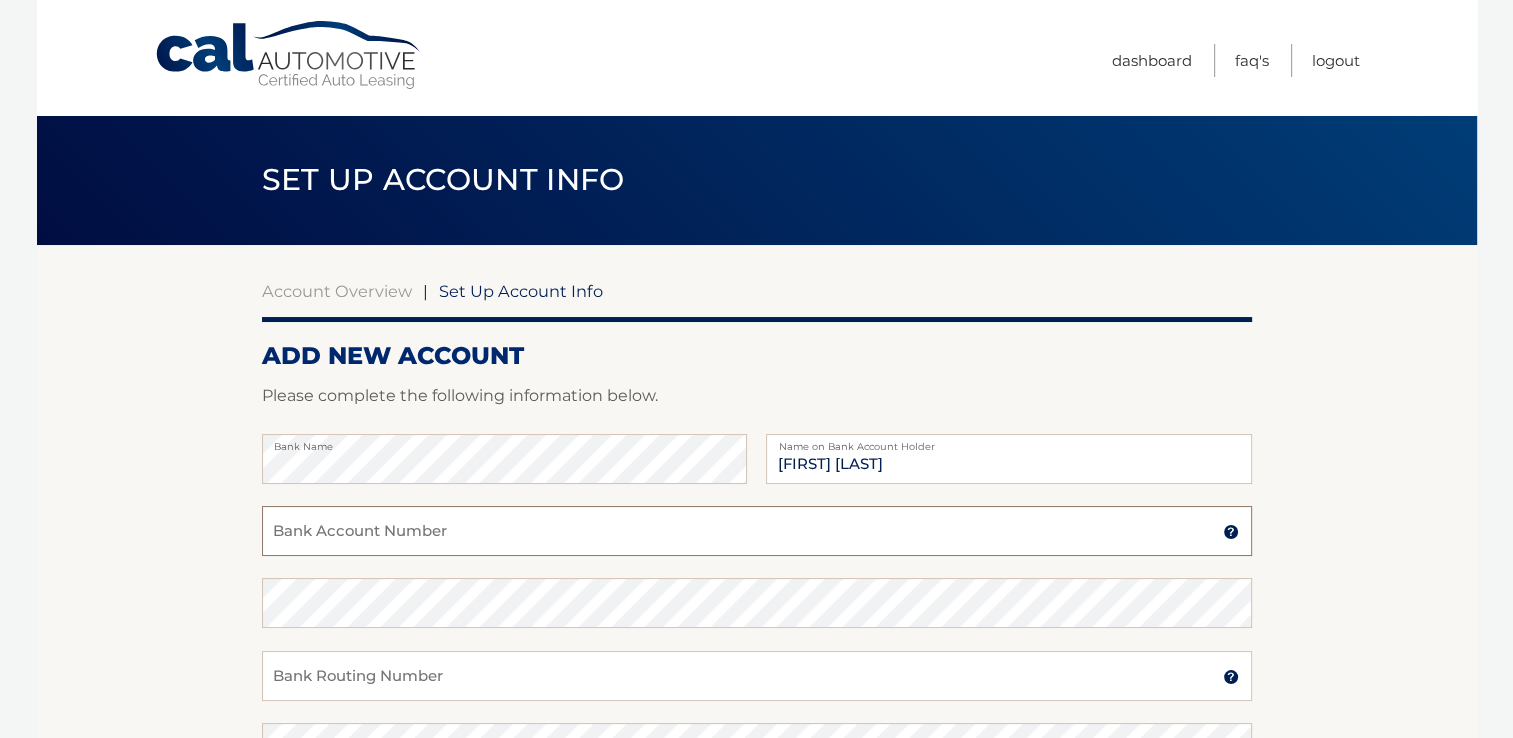 click on "Bank Account Number" at bounding box center (757, 531) 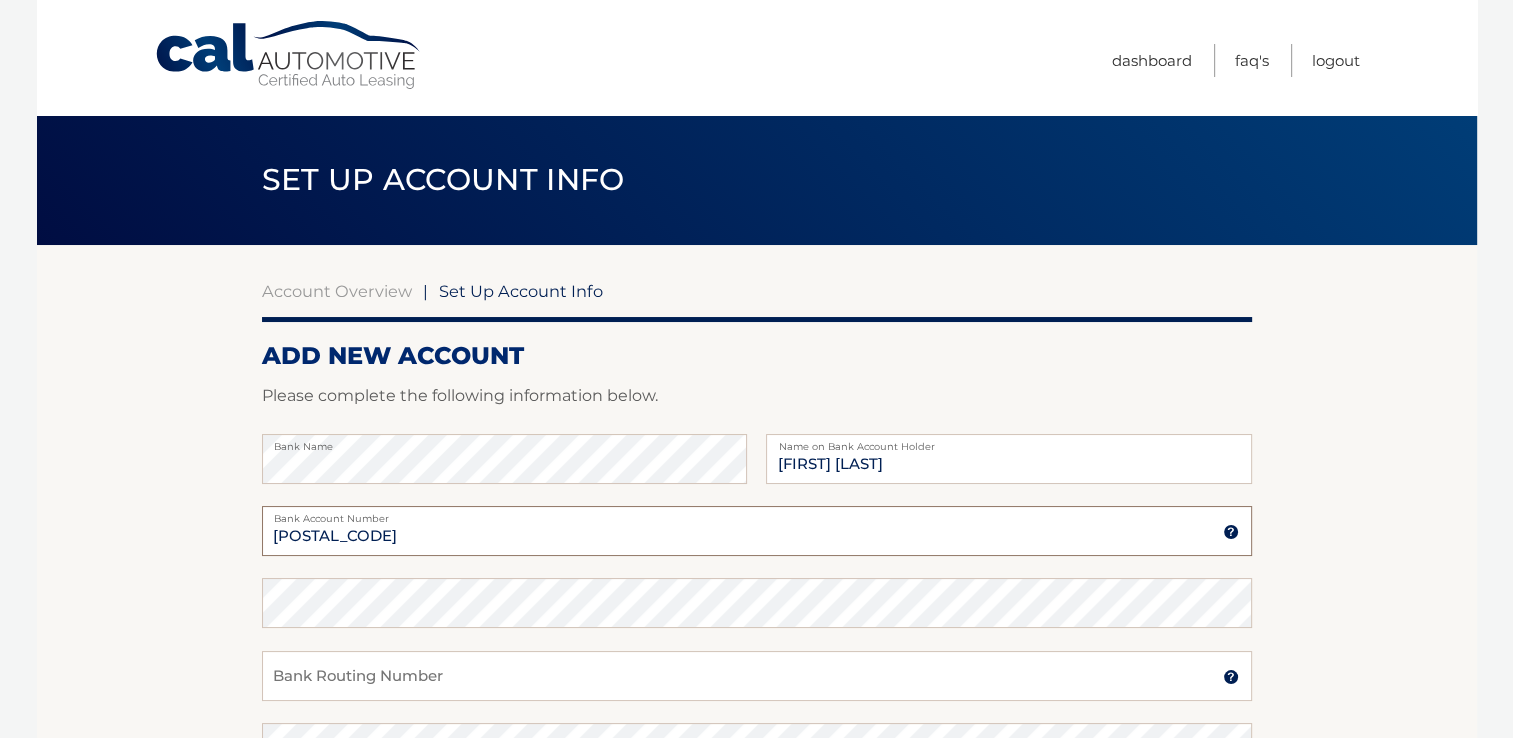type on "3371187351" 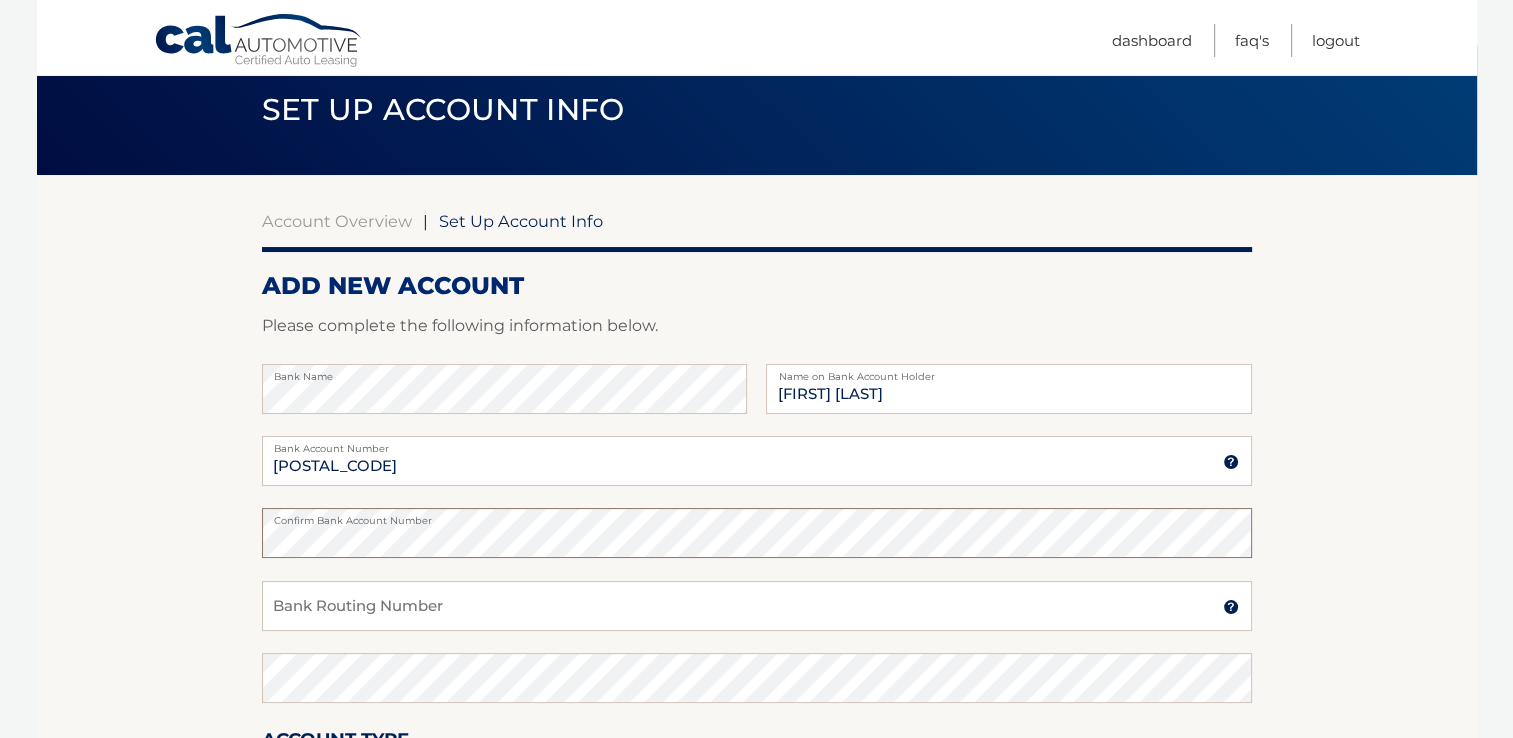 scroll, scrollTop: 300, scrollLeft: 0, axis: vertical 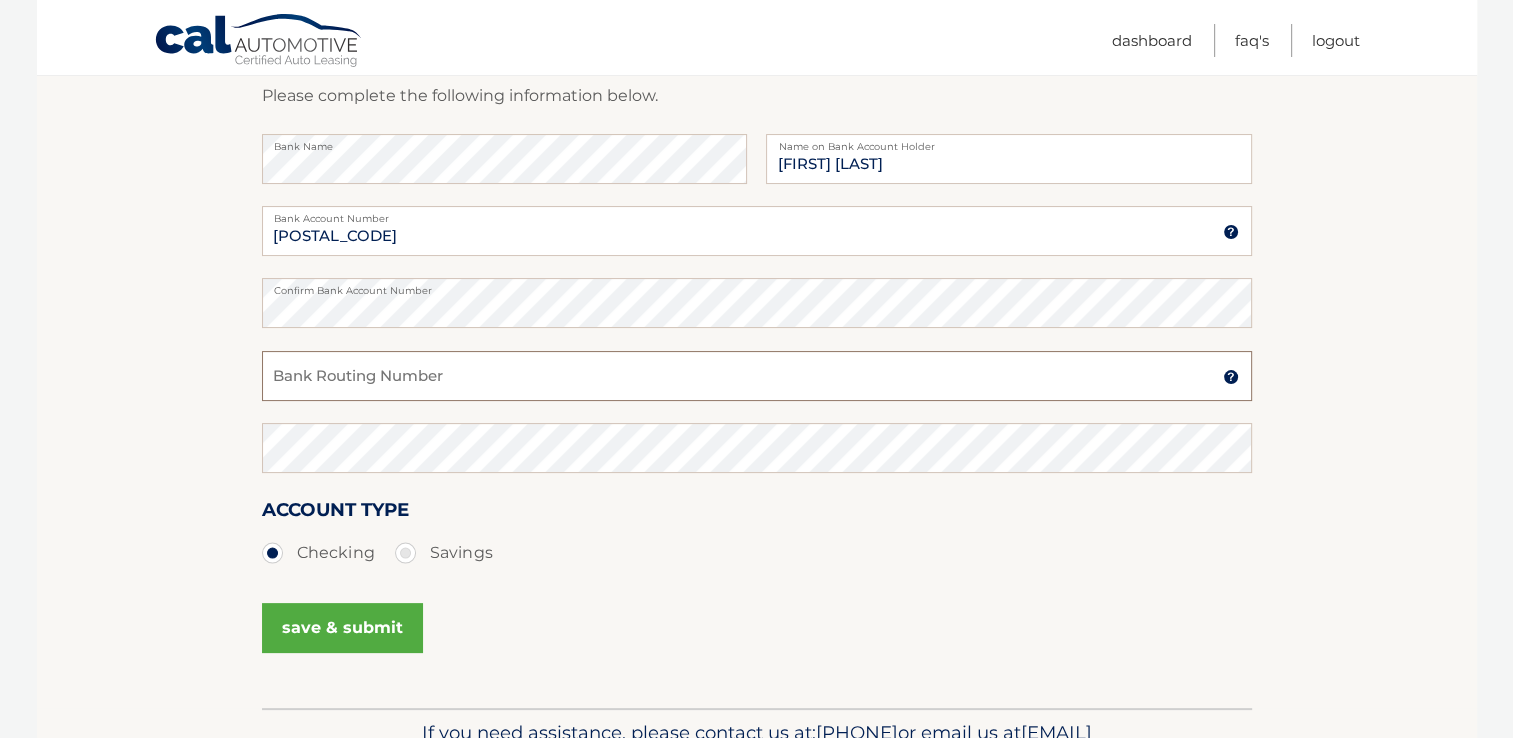 click on "Bank Routing Number" at bounding box center [757, 376] 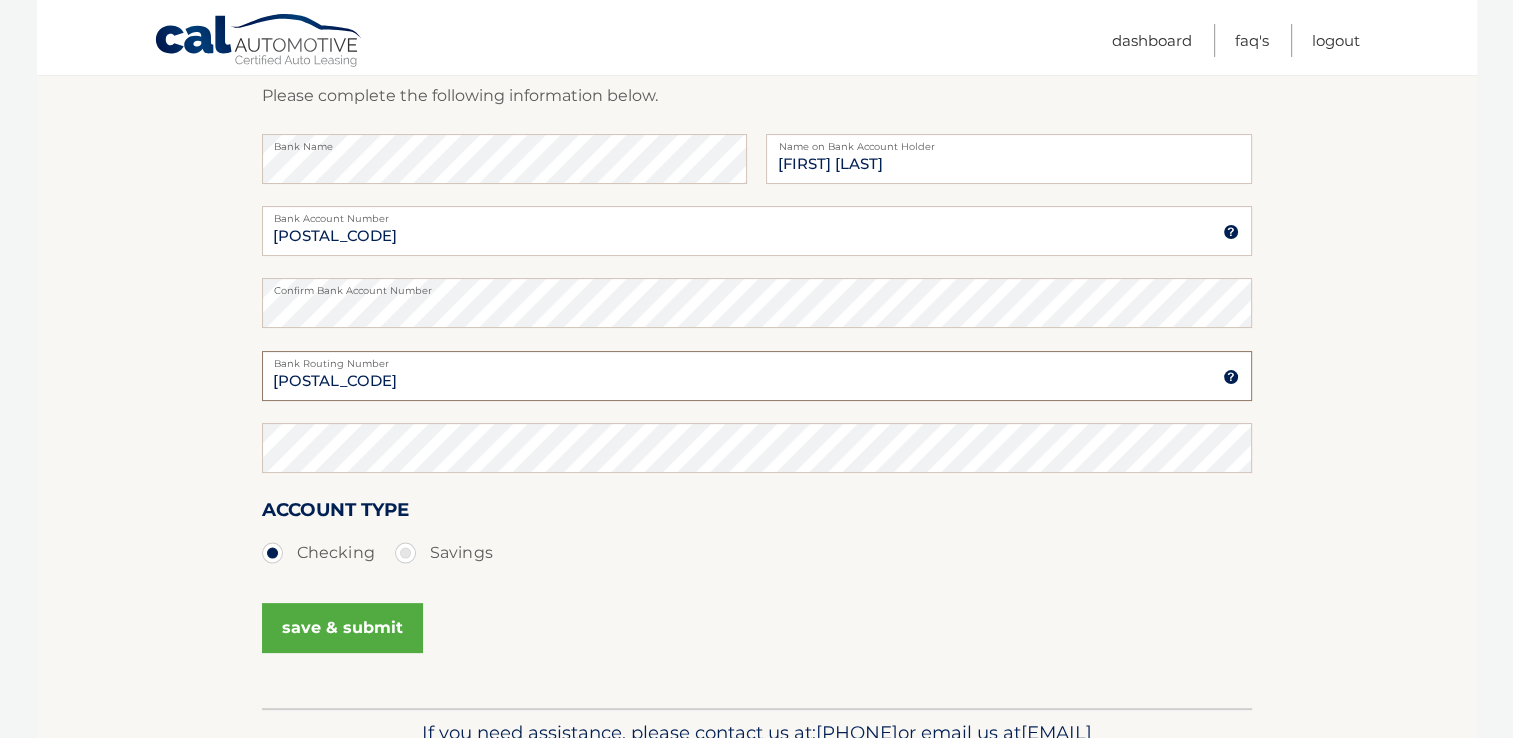 type on "021000021" 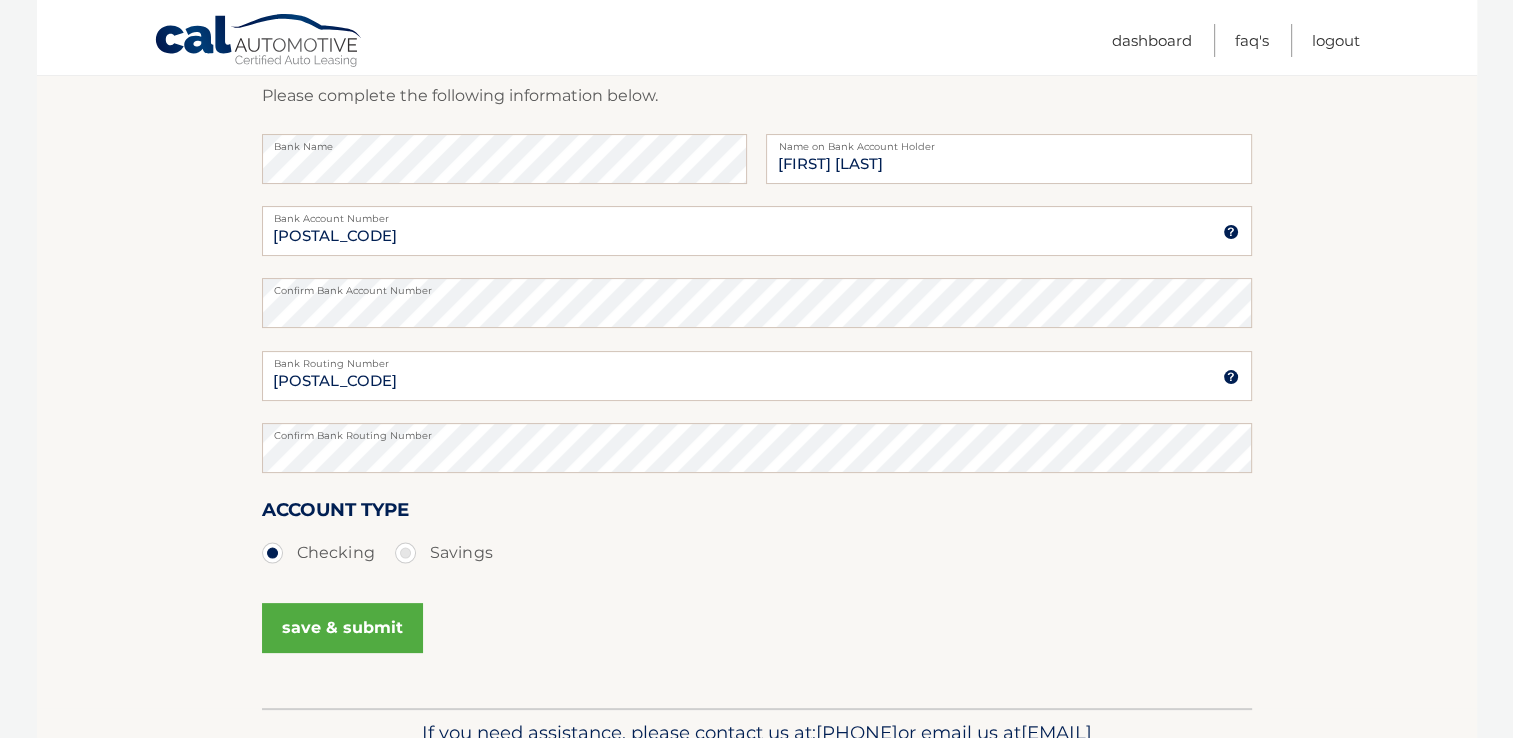 click on "Savings" at bounding box center [444, 553] 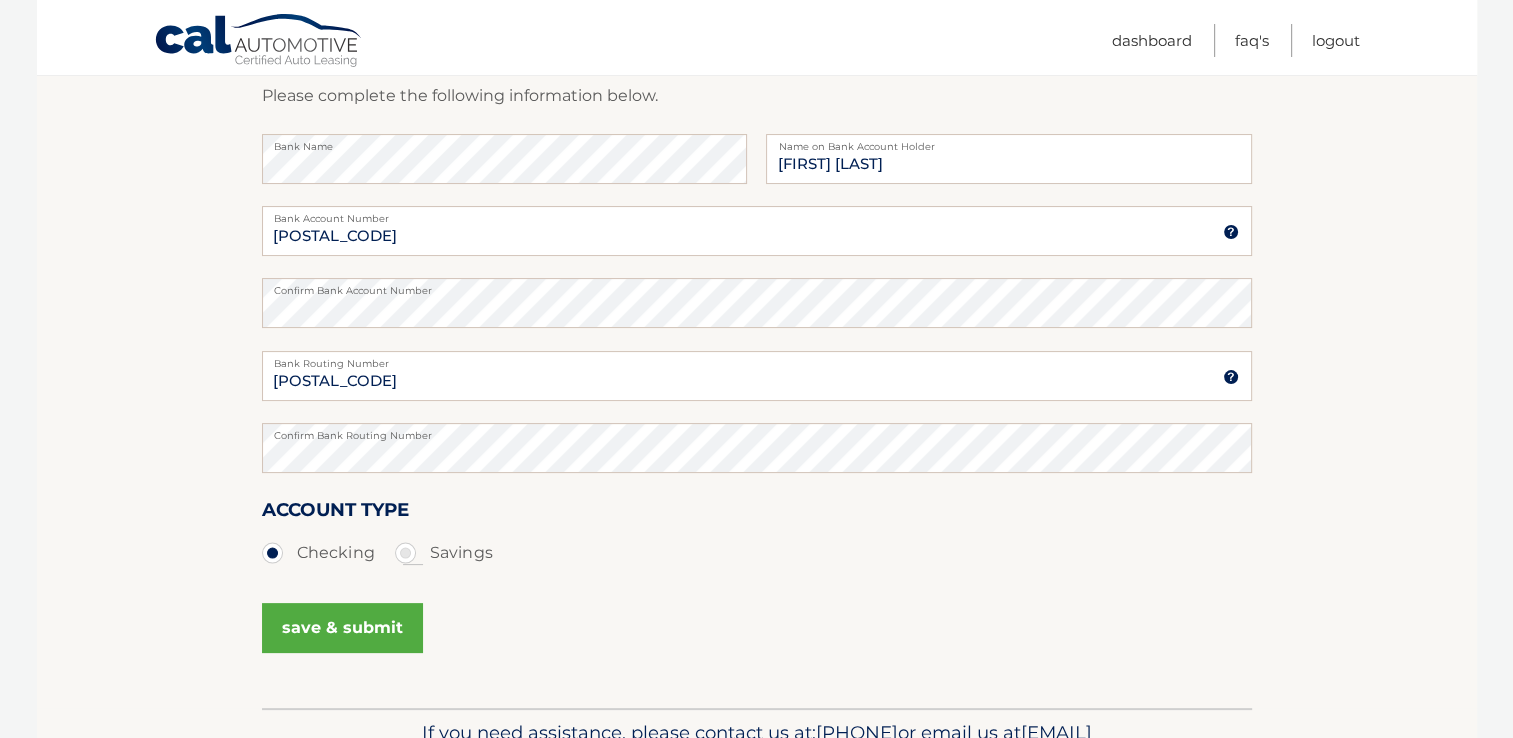 click on "Savings" at bounding box center (413, 549) 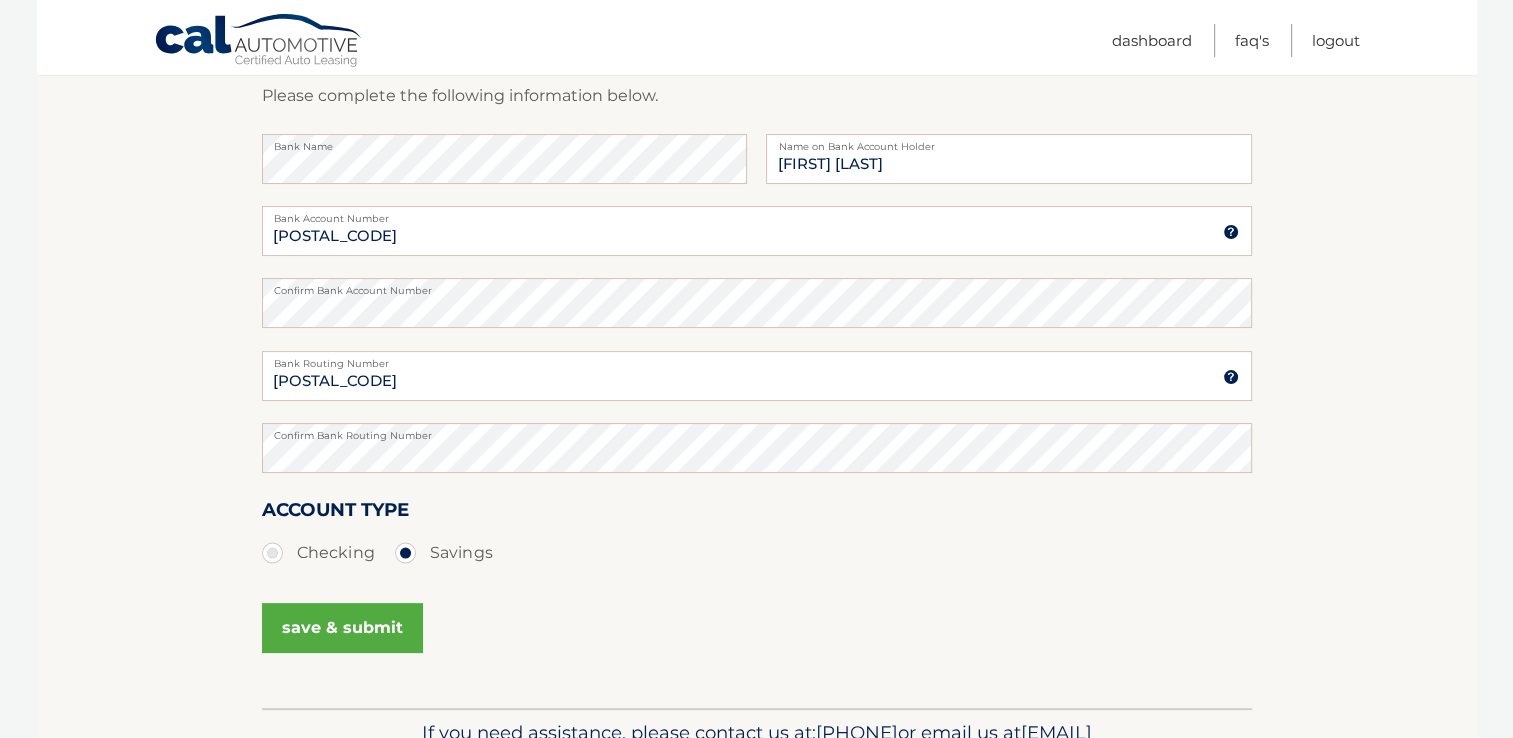 click on "save & submit" at bounding box center [342, 628] 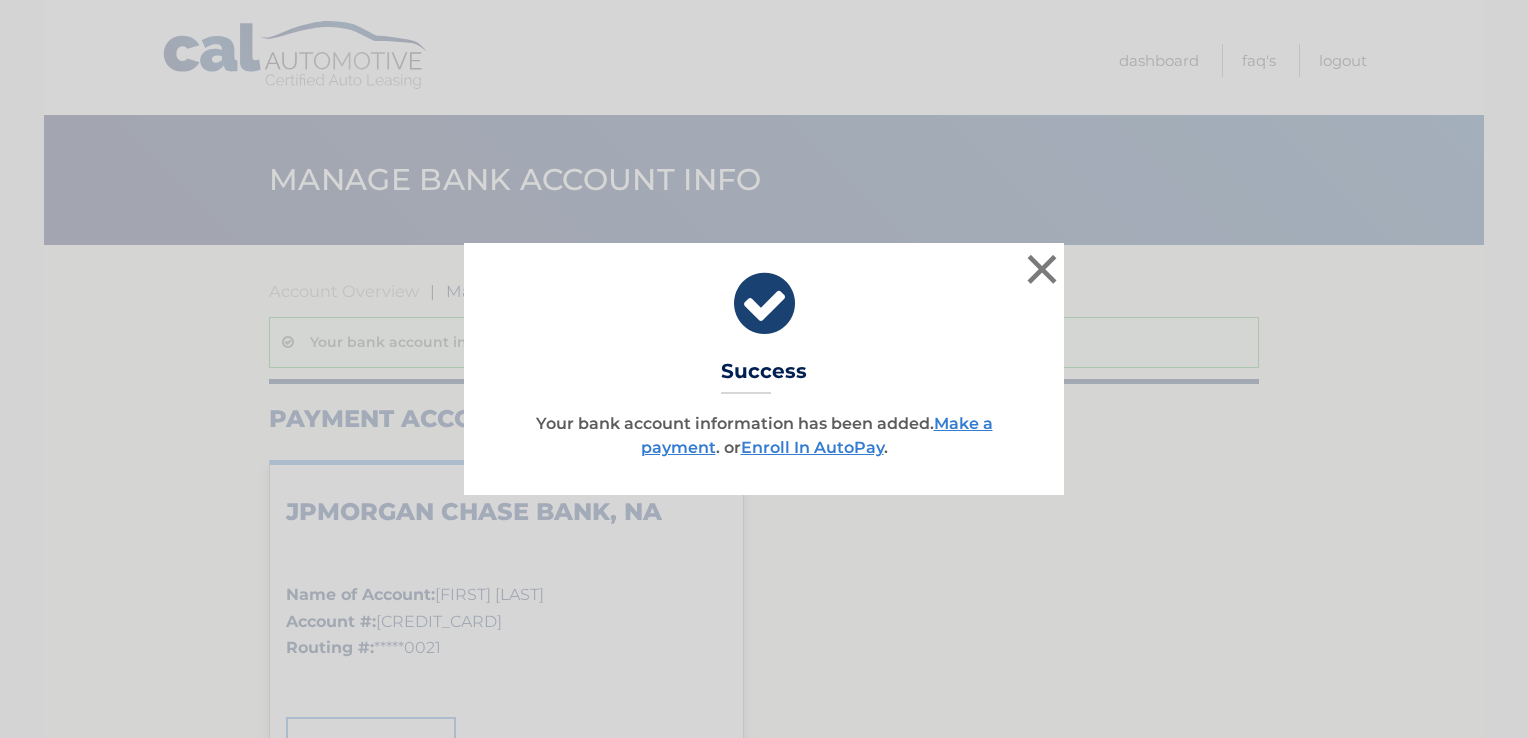 scroll, scrollTop: 0, scrollLeft: 0, axis: both 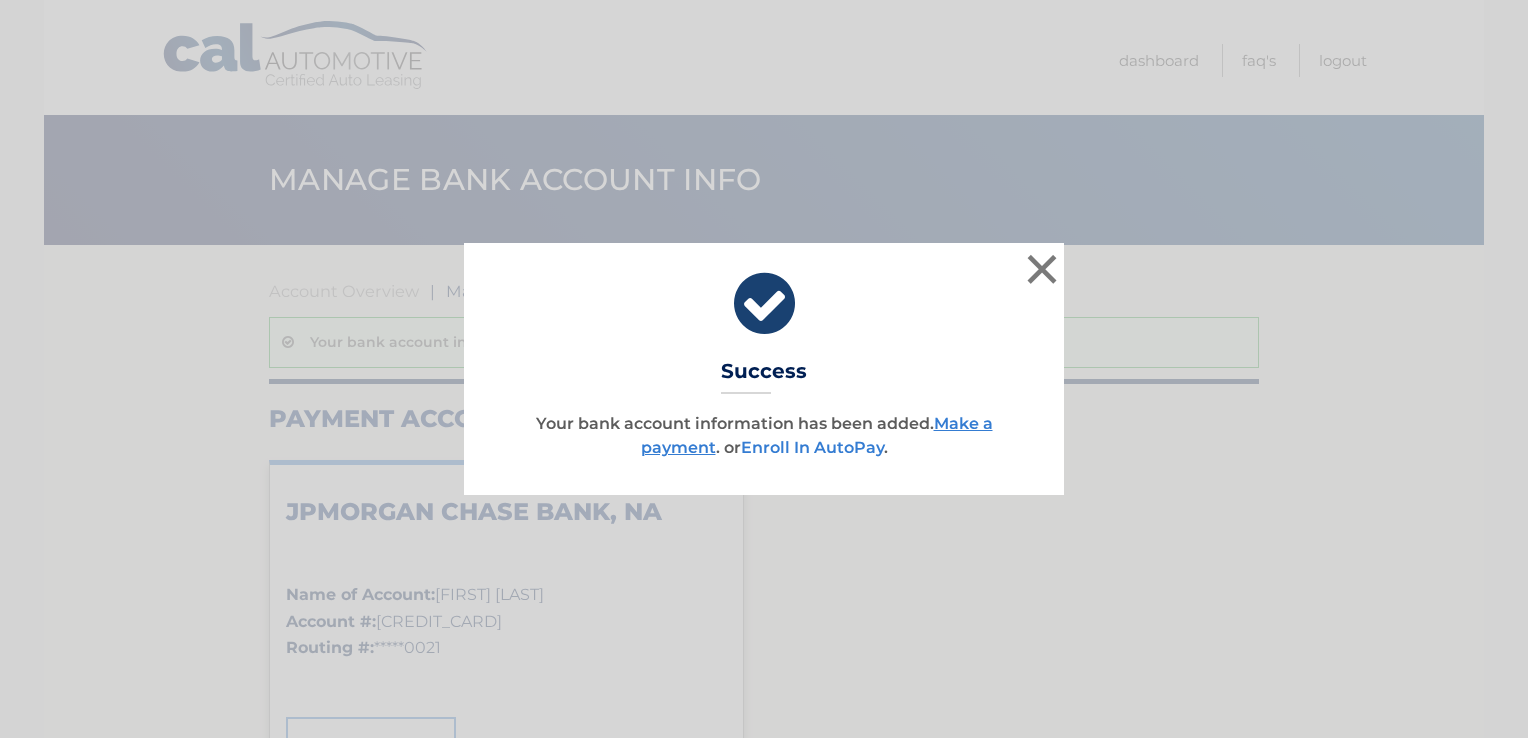 click on "Enroll In AutoPay" at bounding box center [812, 447] 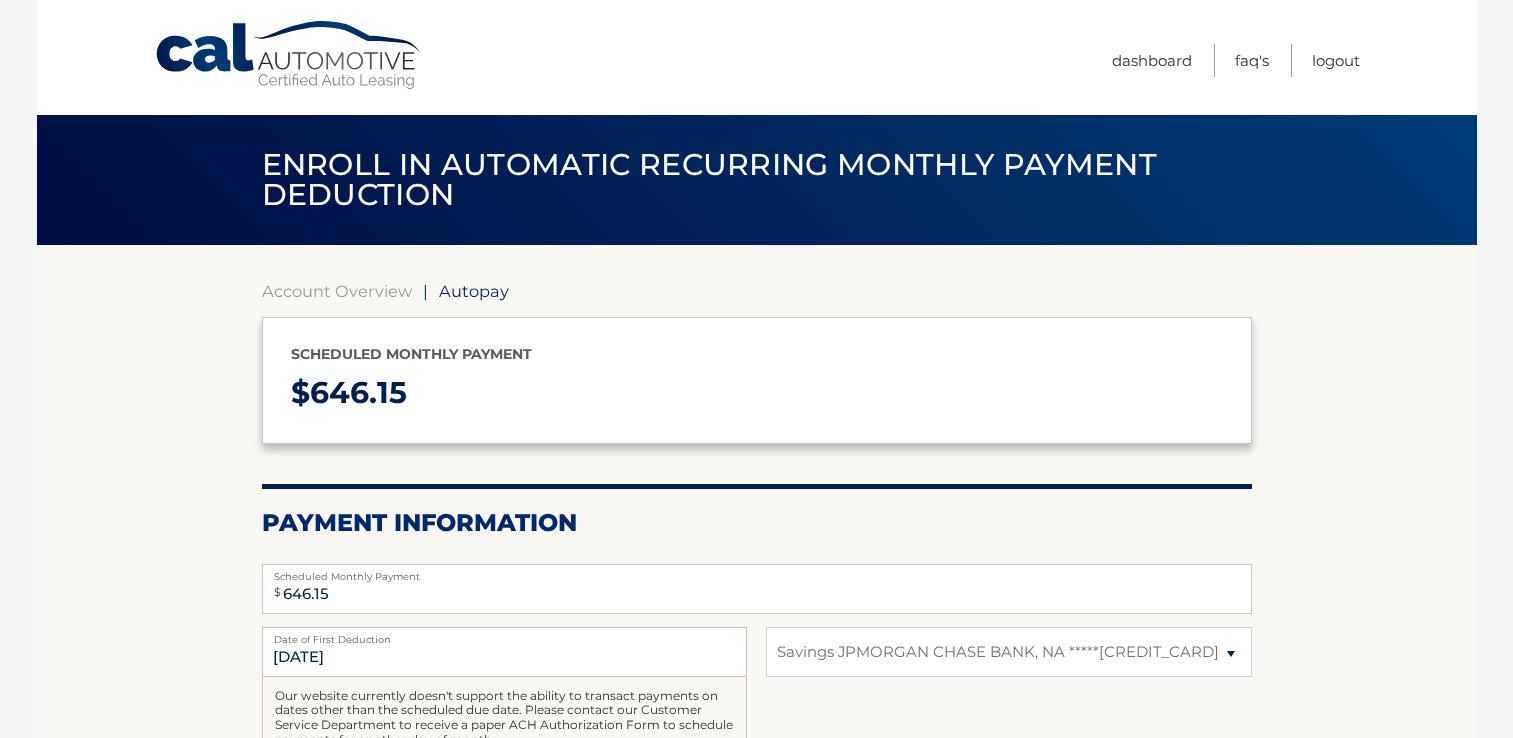 select on "ZjEwMTFjZmUtZjUyZS00MDAwLWI4YWEtNmM4MTViNDI1M2Rj" 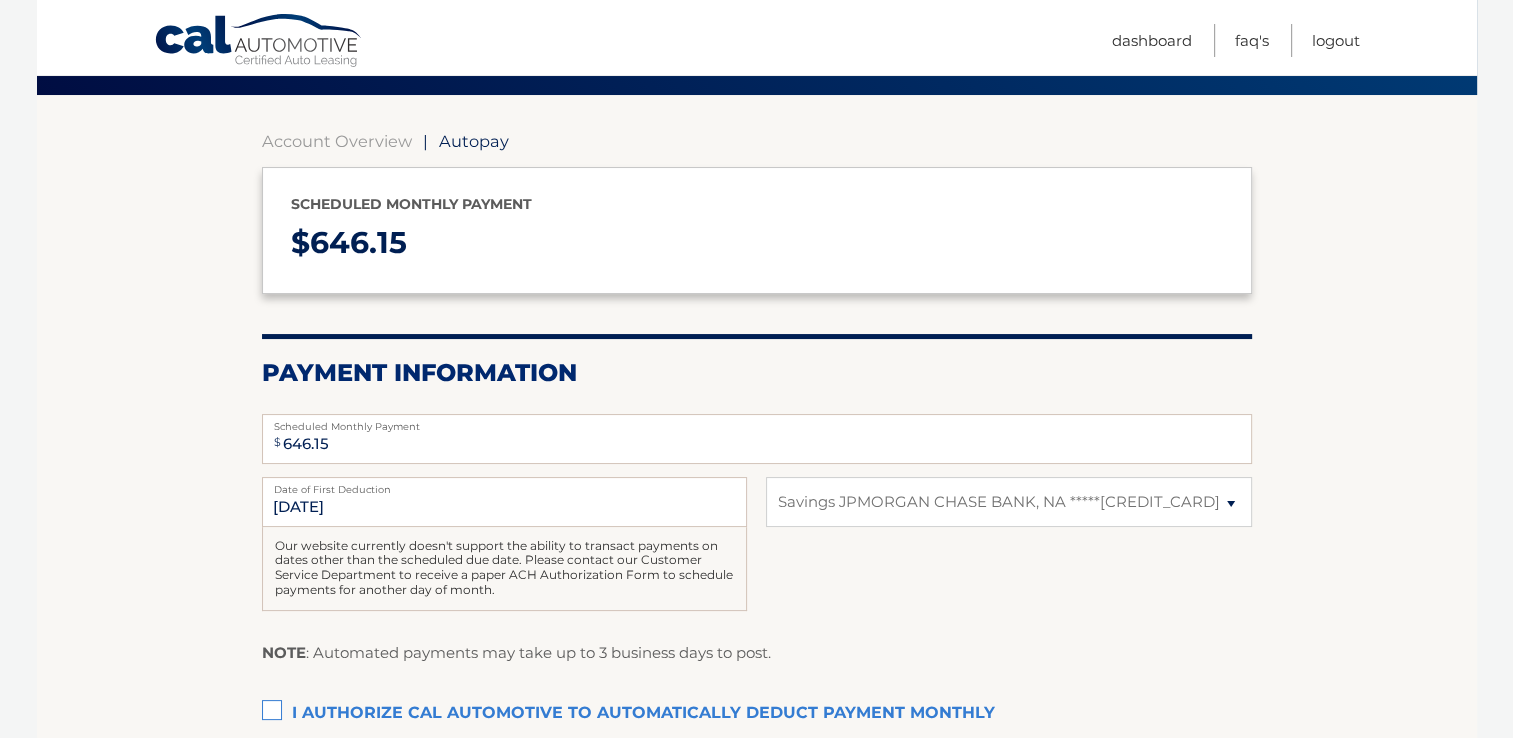 scroll, scrollTop: 200, scrollLeft: 0, axis: vertical 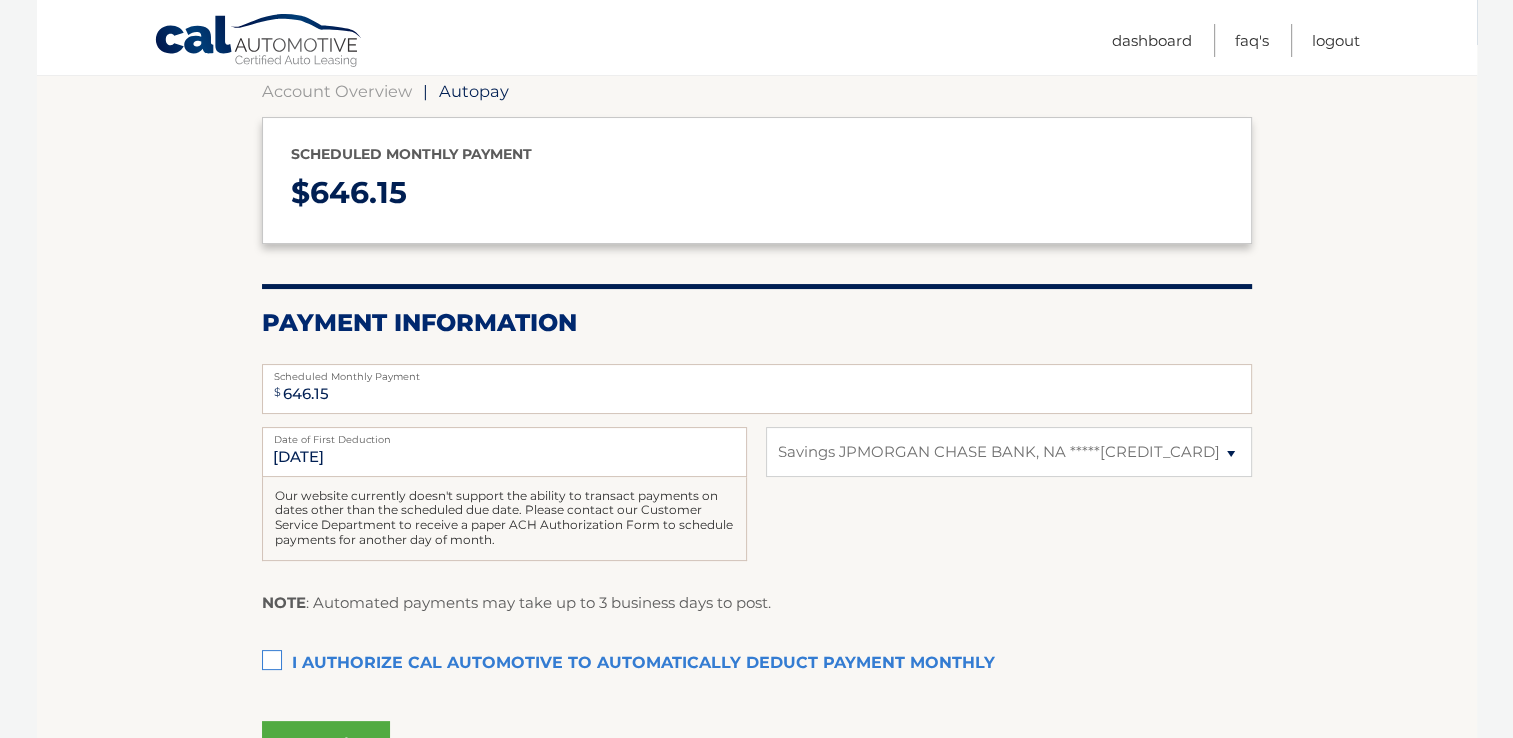 click on "I authorize cal automotive to automatically deduct payment monthly
This checkbox must be checked" at bounding box center [757, 664] 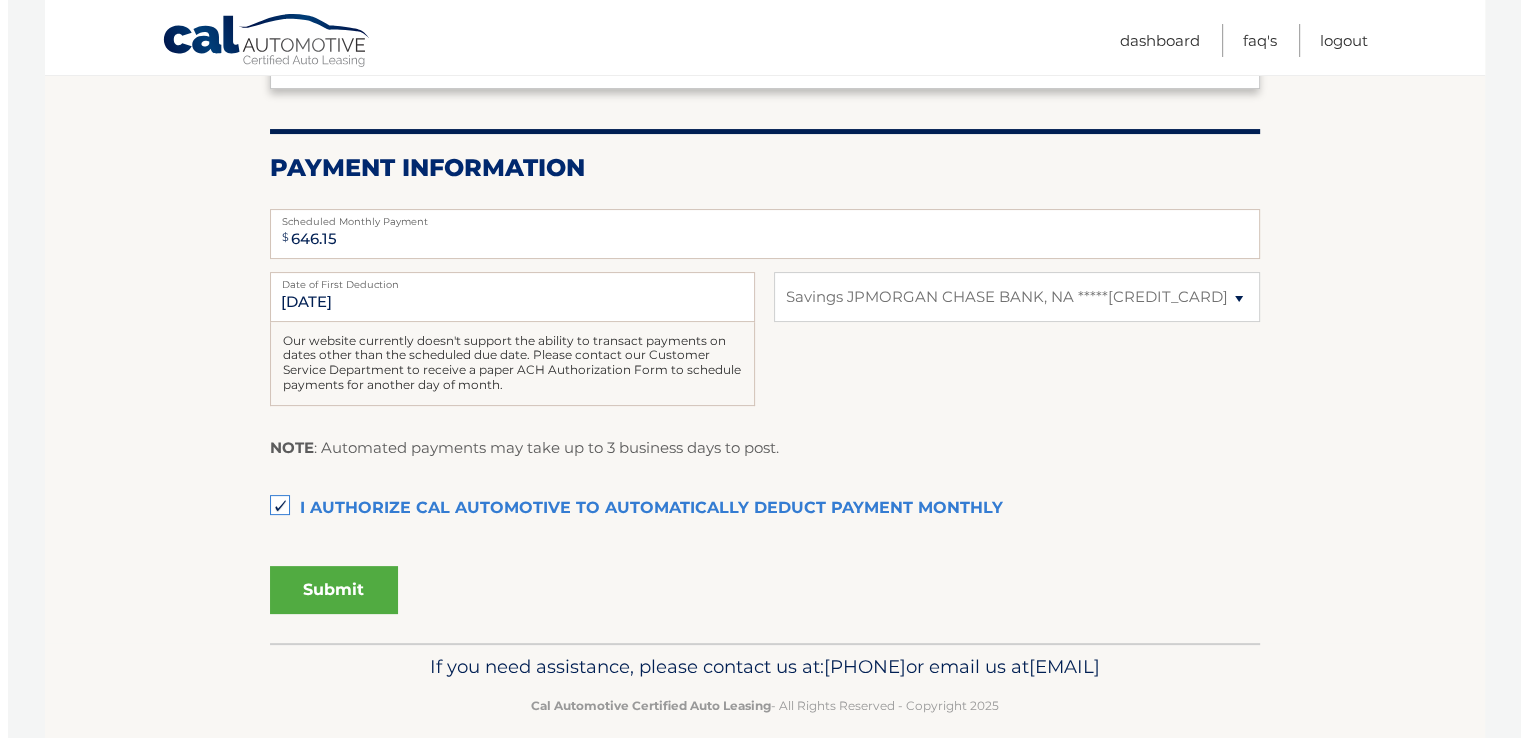 scroll, scrollTop: 409, scrollLeft: 0, axis: vertical 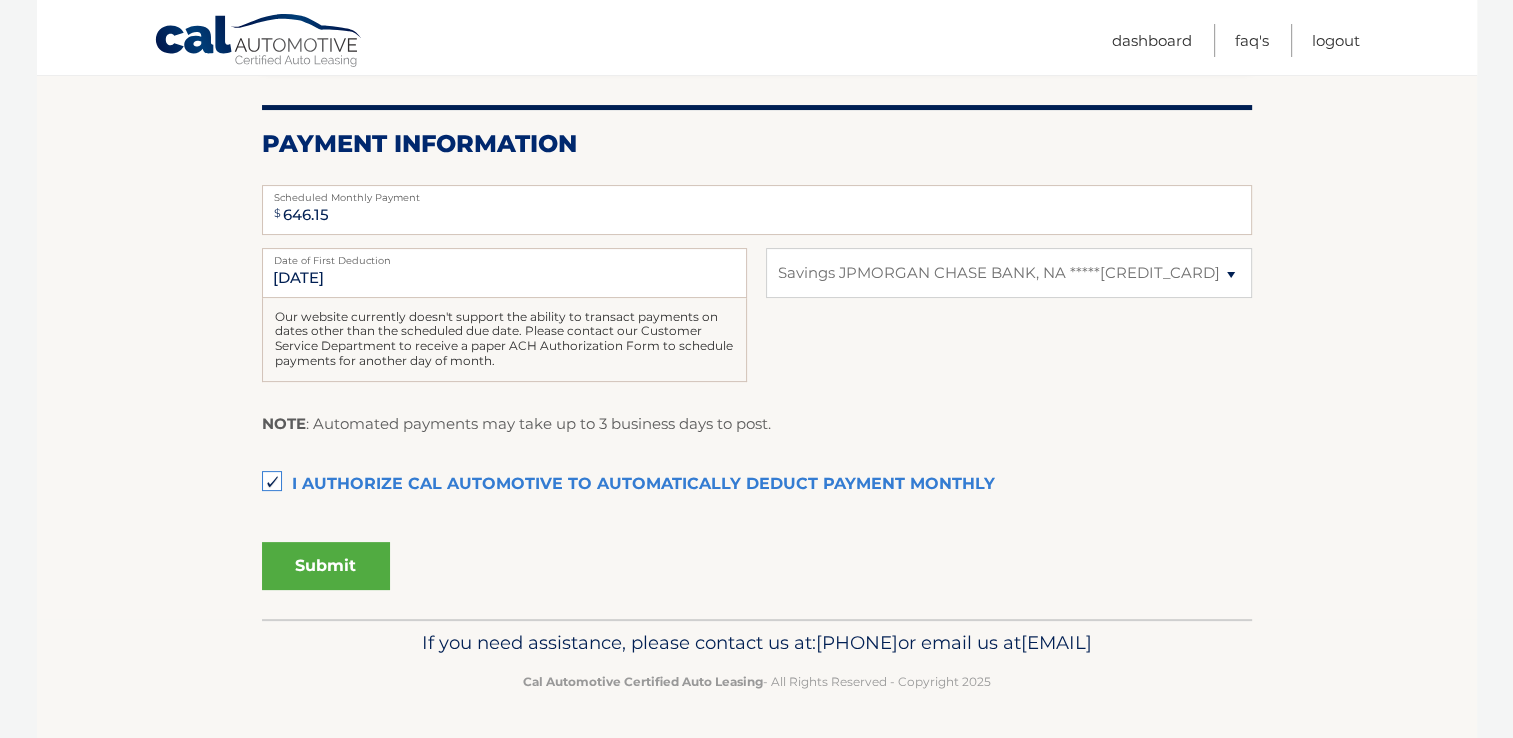 click on "Submit" at bounding box center [326, 566] 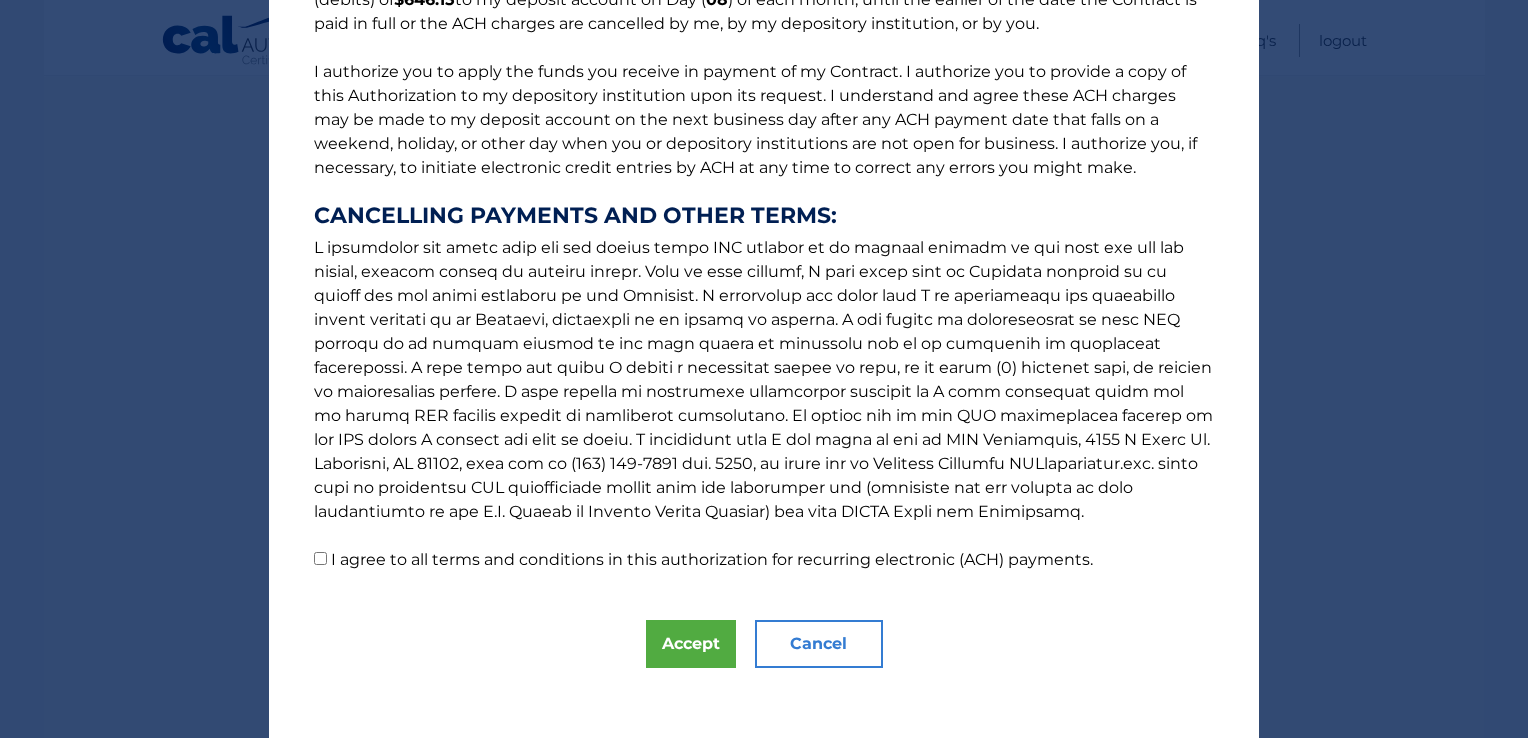 scroll, scrollTop: 230, scrollLeft: 0, axis: vertical 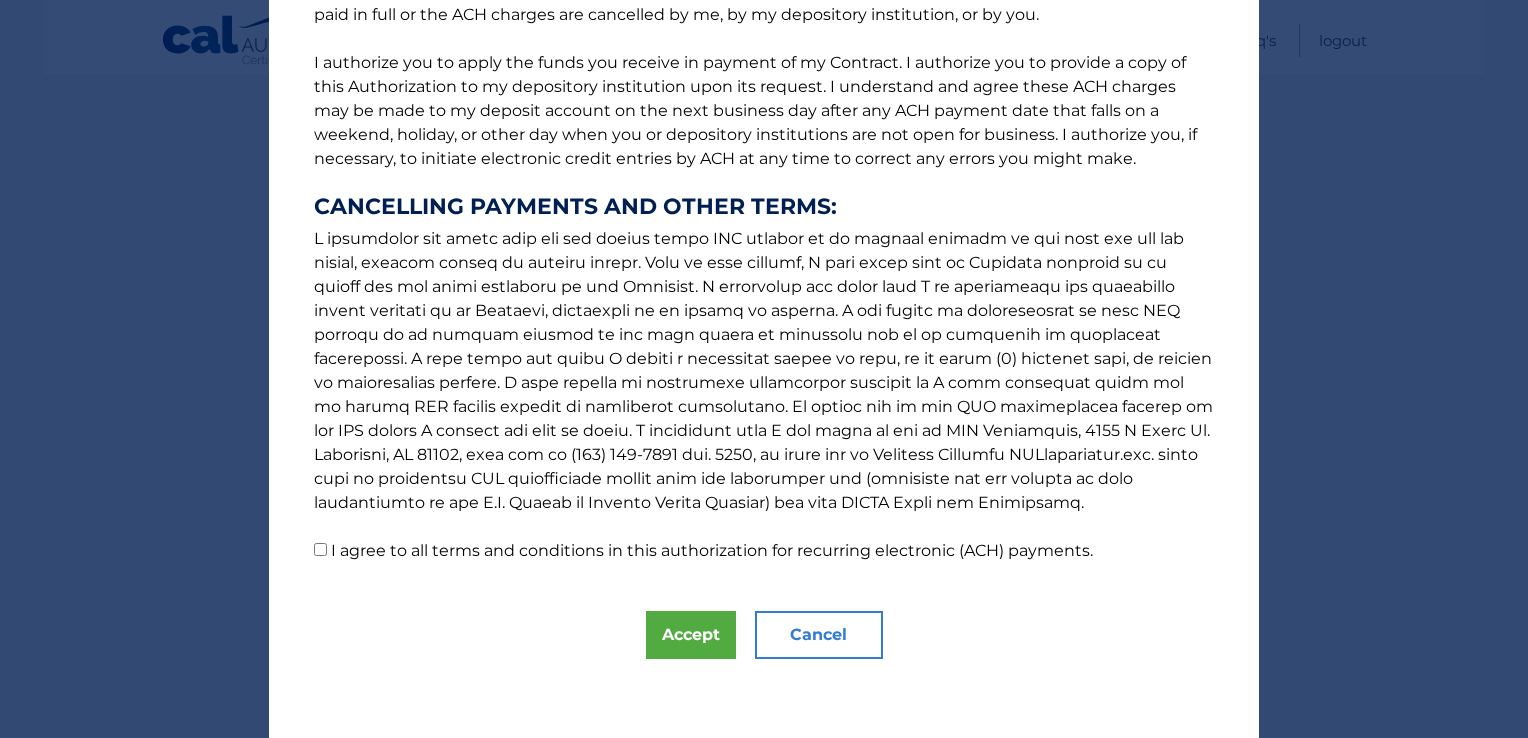 click on "I agree to all terms and conditions in this authorization for recurring electronic (ACH) payments." at bounding box center [320, 549] 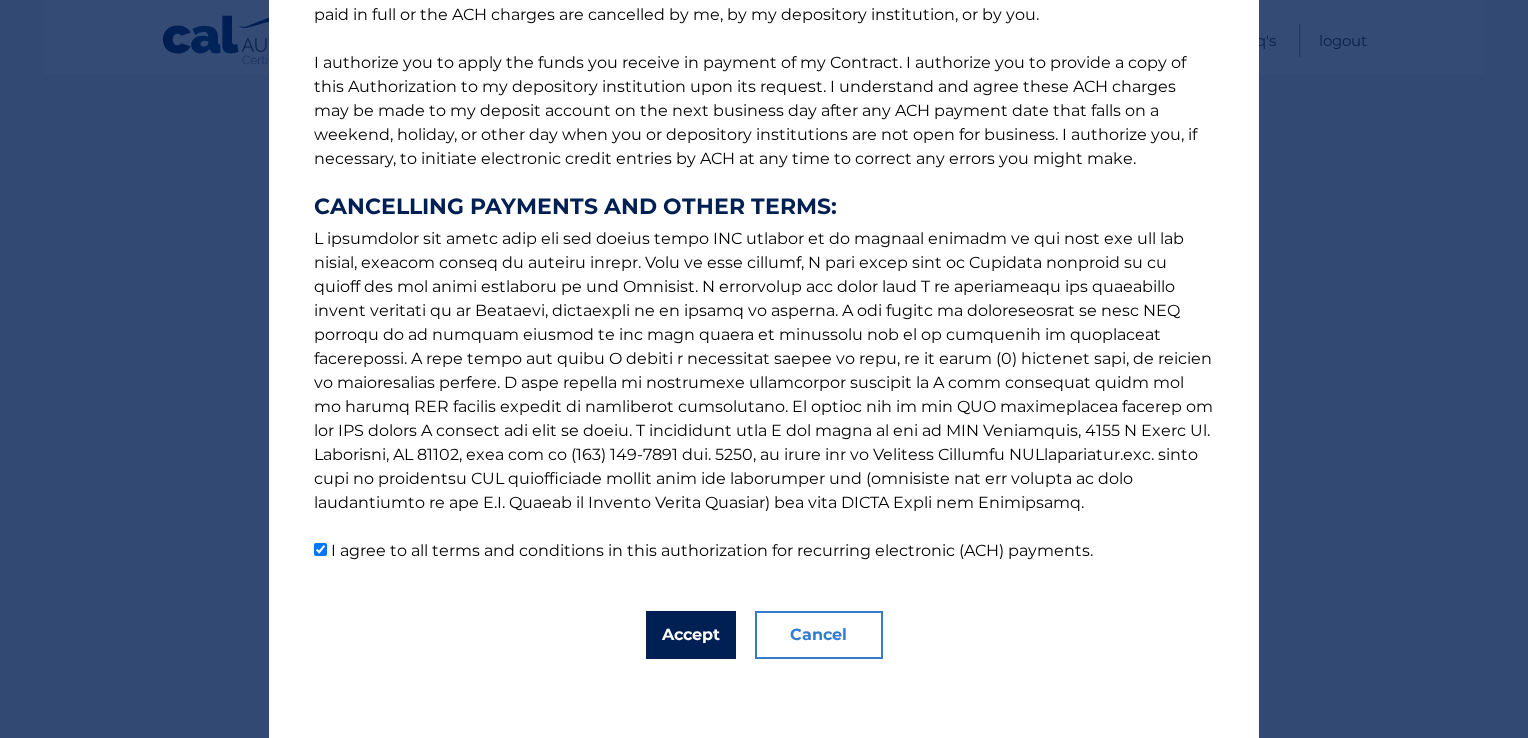 click on "Accept" at bounding box center [691, 635] 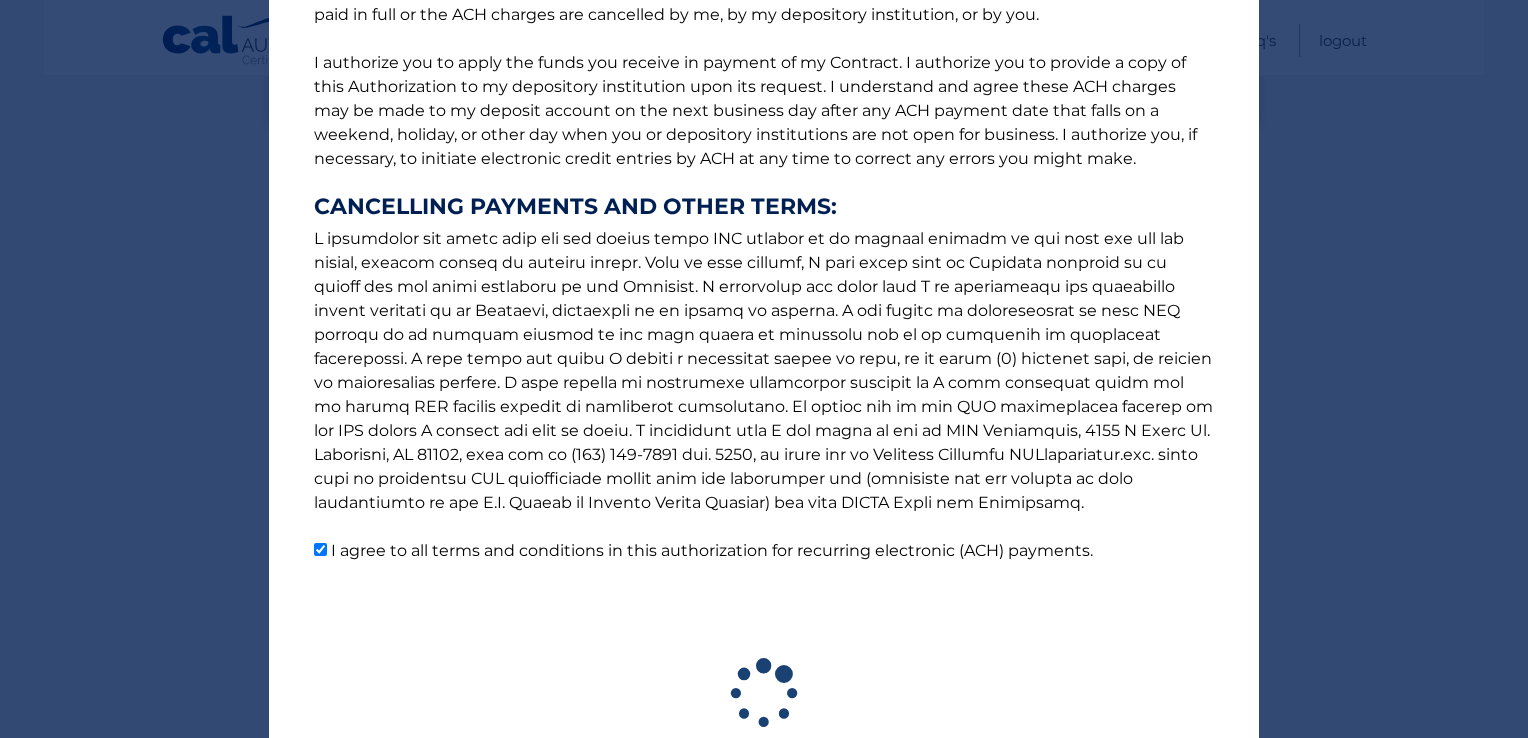 scroll, scrollTop: 353, scrollLeft: 0, axis: vertical 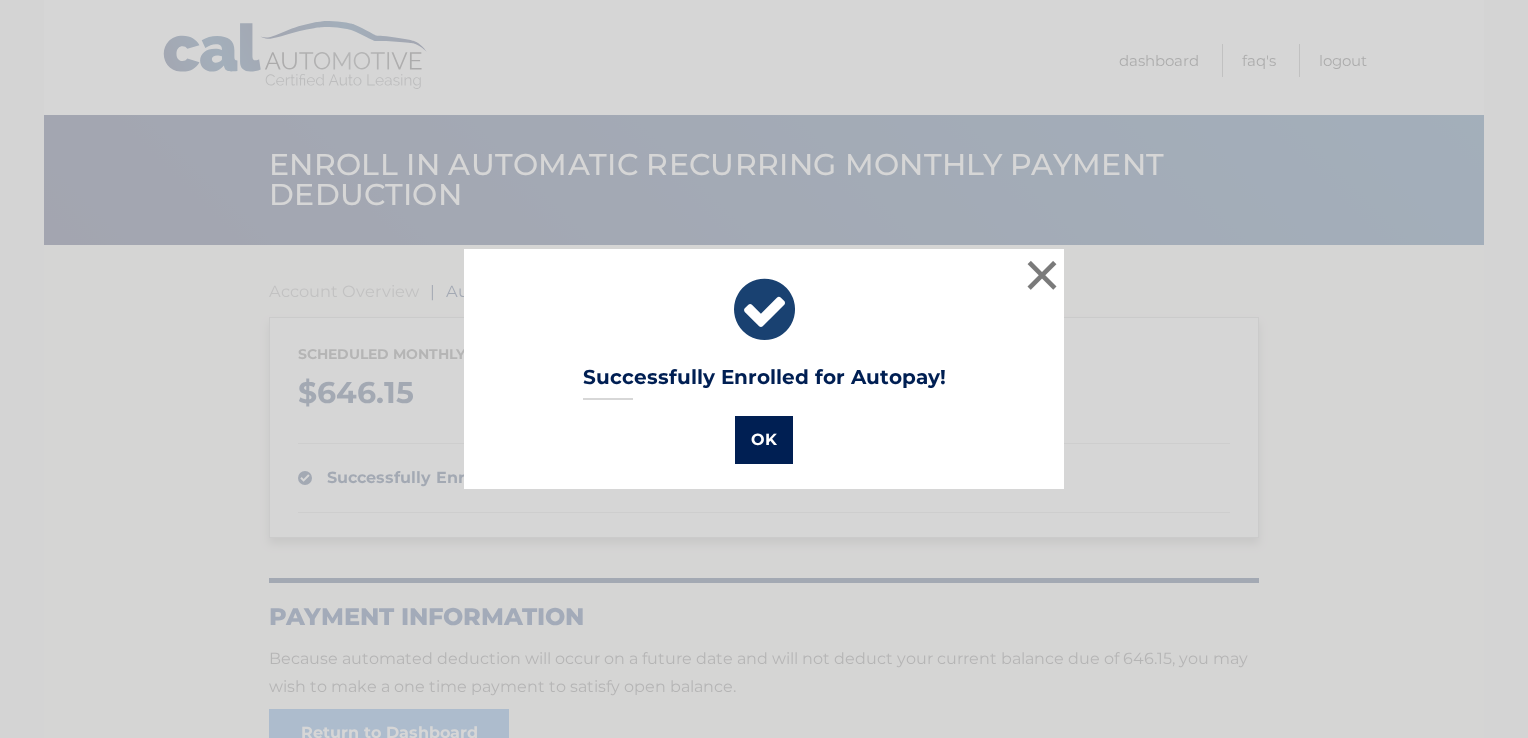 click on "OK" at bounding box center (764, 440) 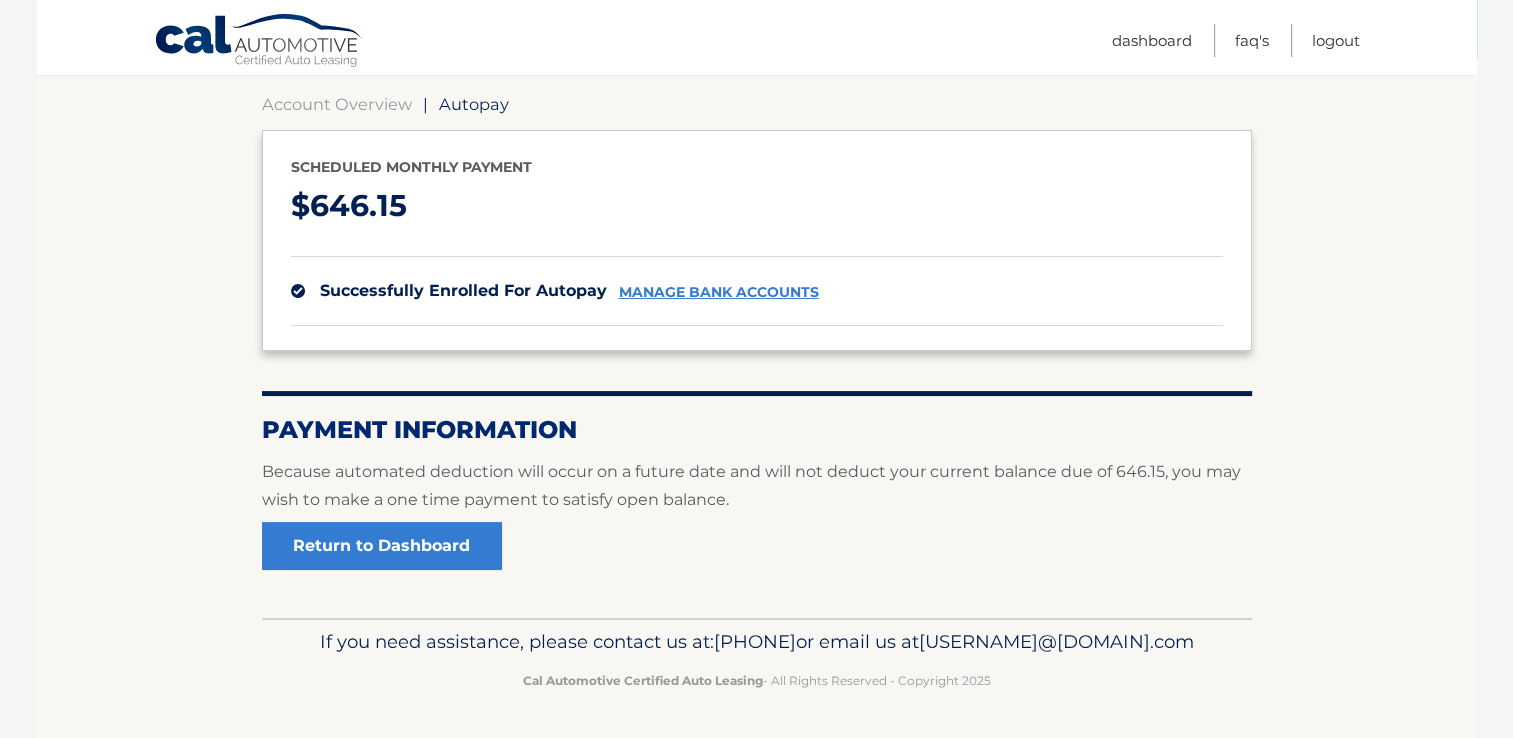 scroll, scrollTop: 216, scrollLeft: 0, axis: vertical 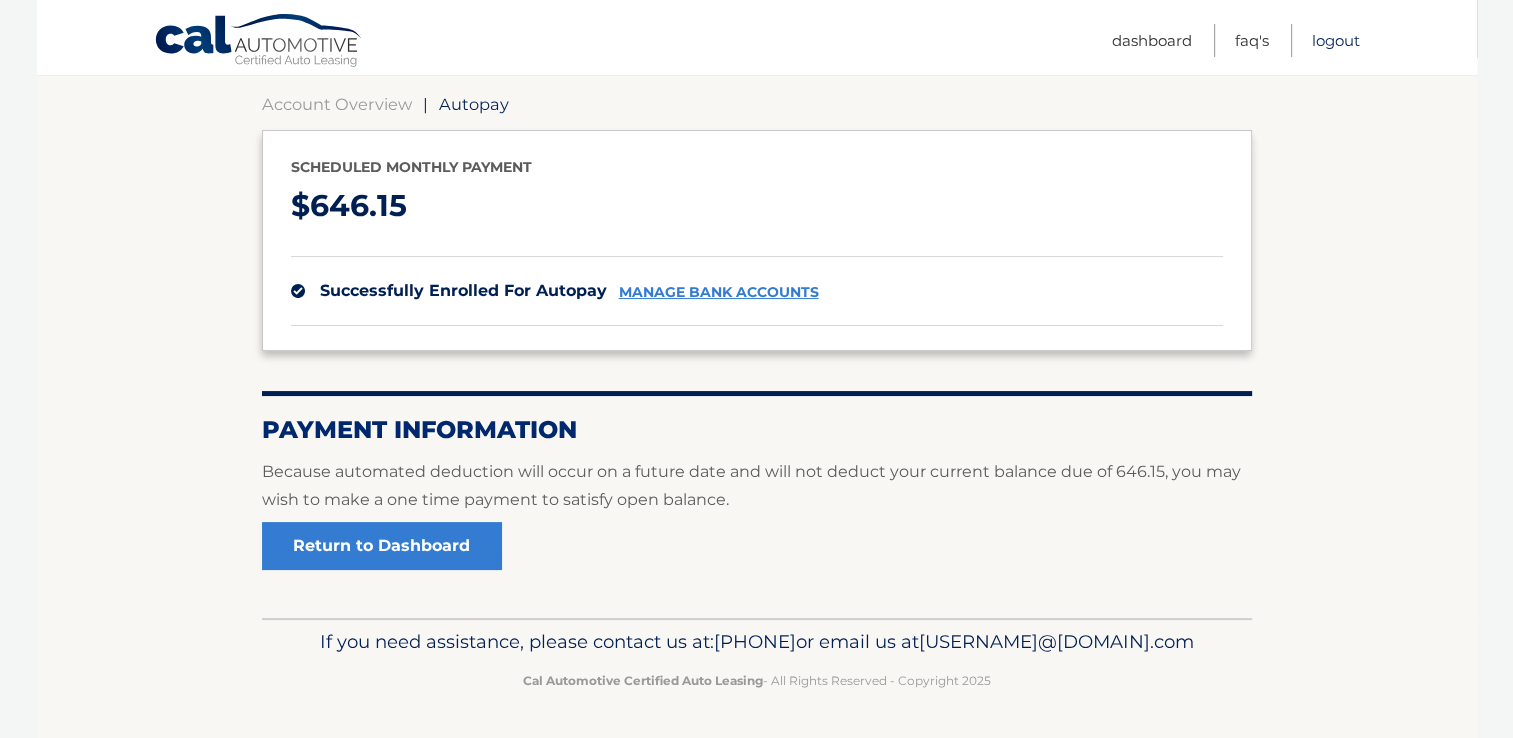 click on "Logout" at bounding box center [1336, 40] 